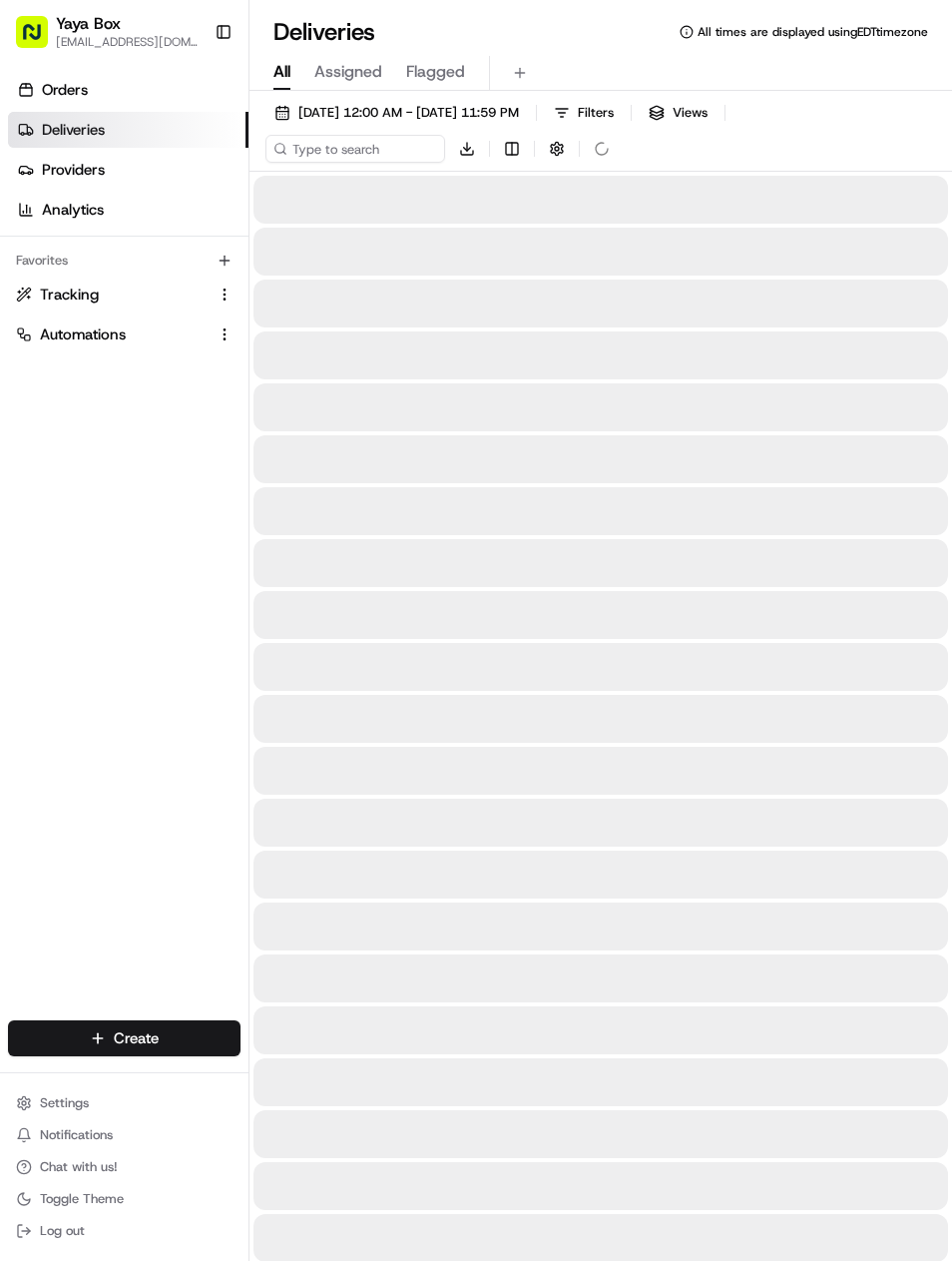 scroll, scrollTop: 0, scrollLeft: 0, axis: both 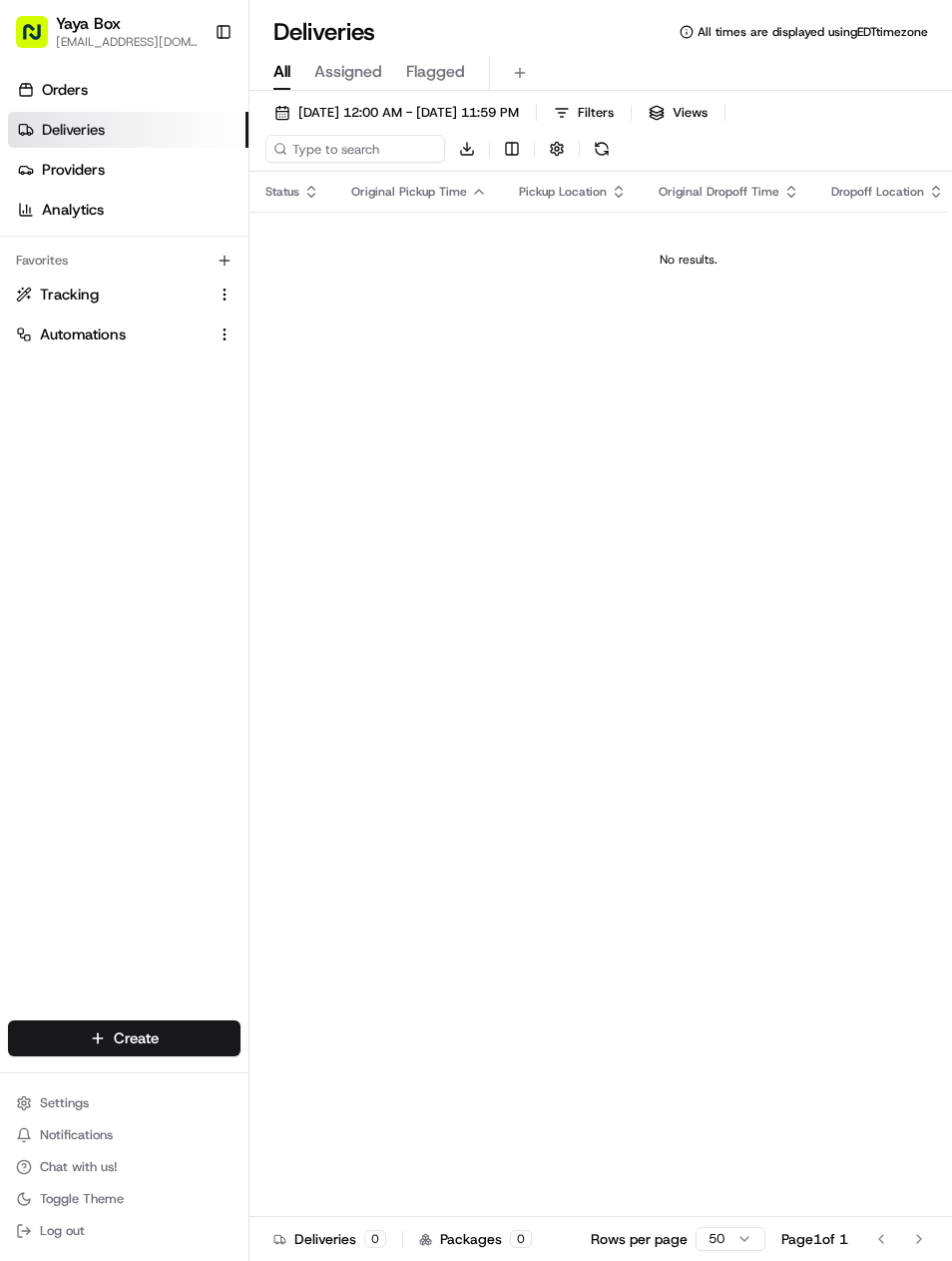 click on "[DATE] 12:00 AM - [DATE] 11:59 PM" at bounding box center (396, 113) 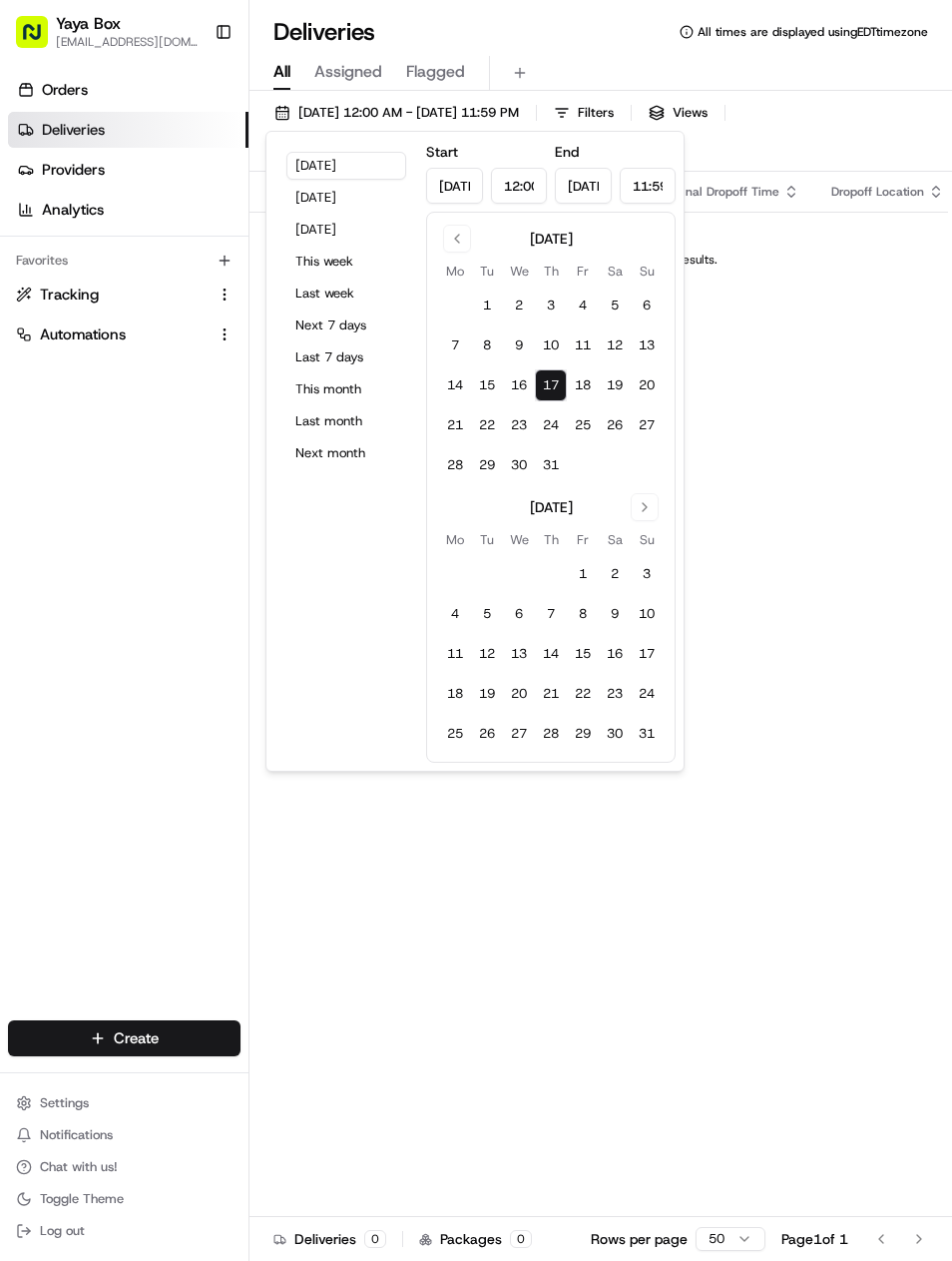 click on "Yesterday" at bounding box center (346, 198) 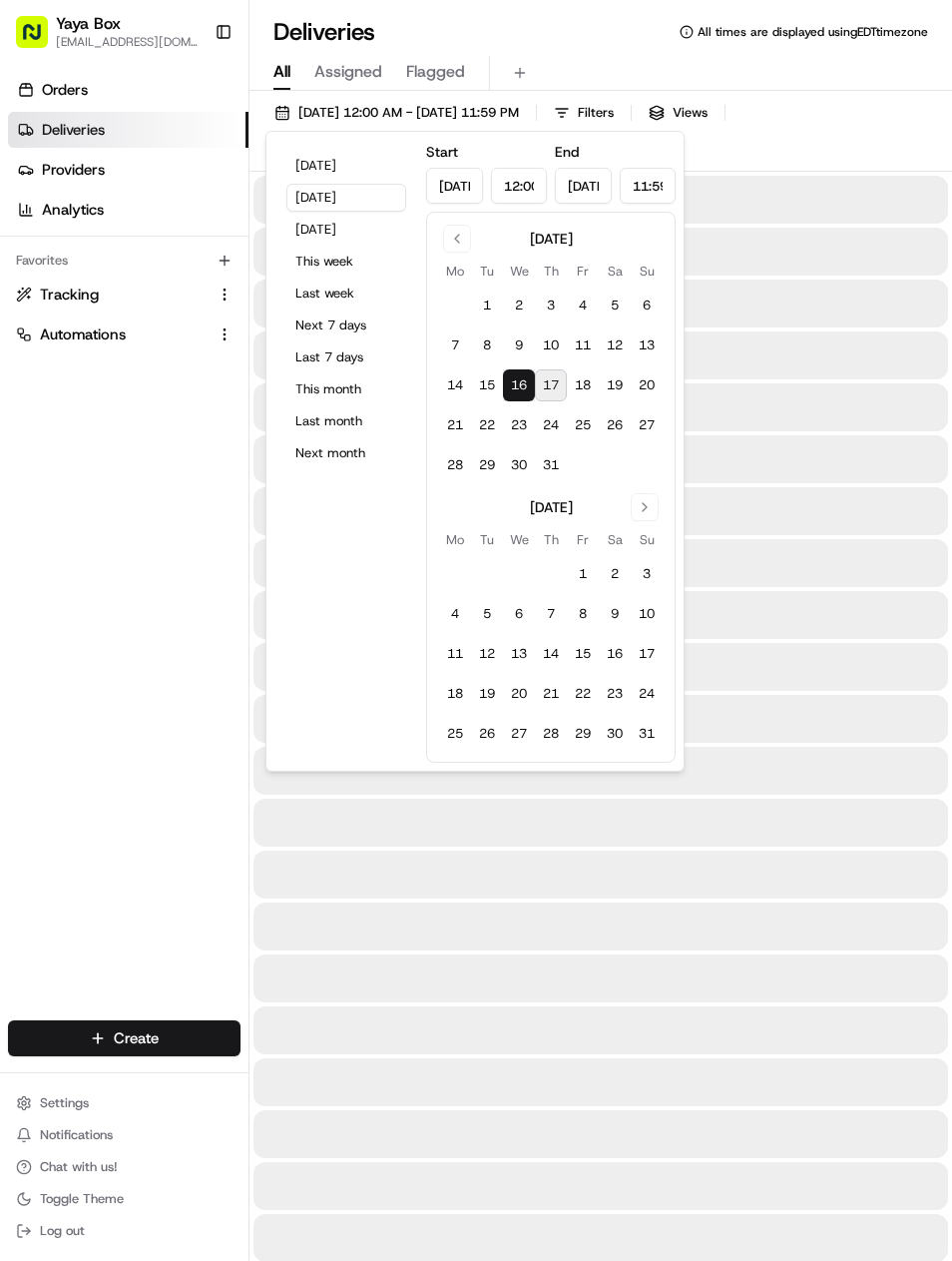 type on "Jul 16, 2025" 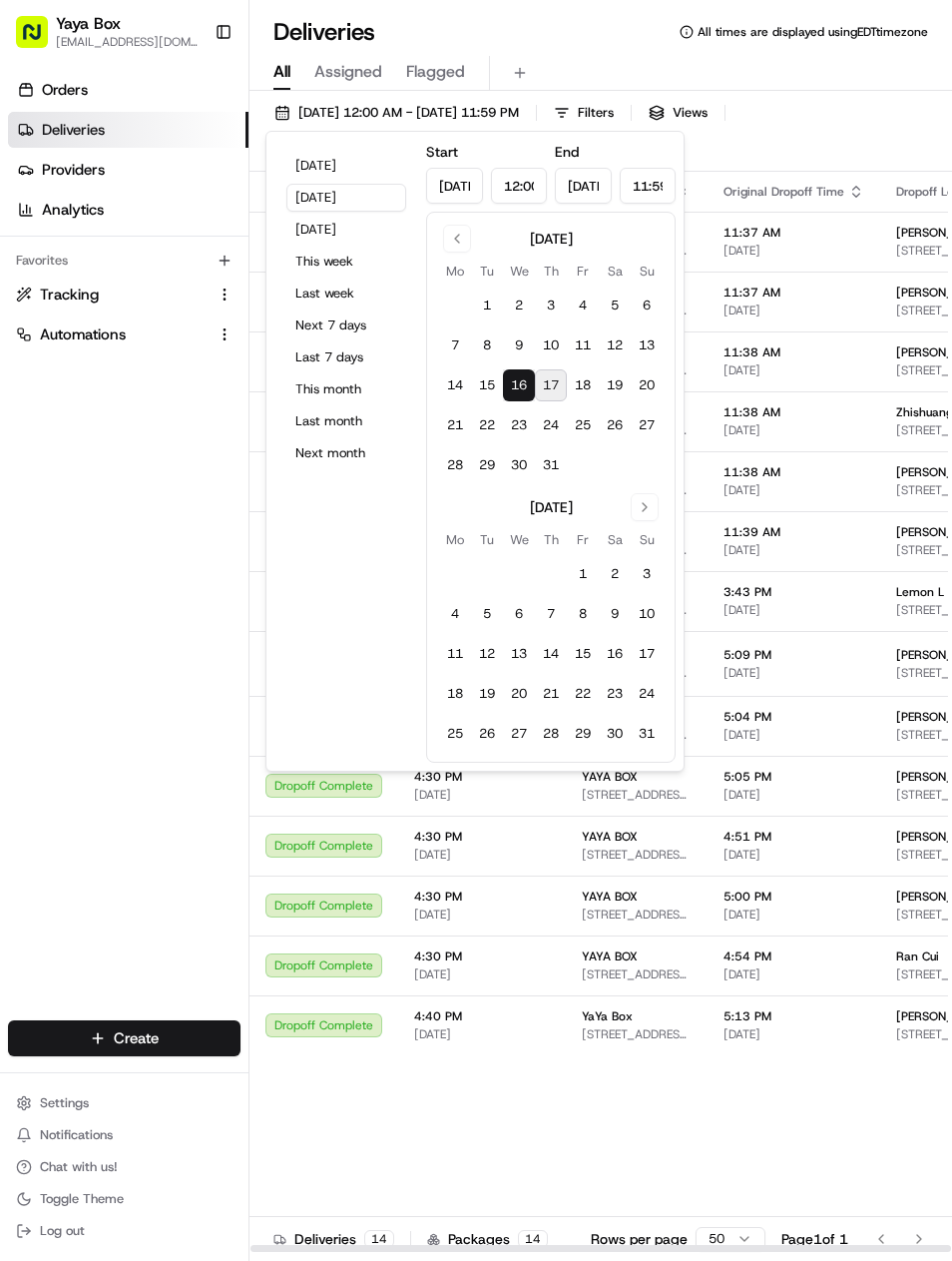 scroll, scrollTop: 0, scrollLeft: 0, axis: both 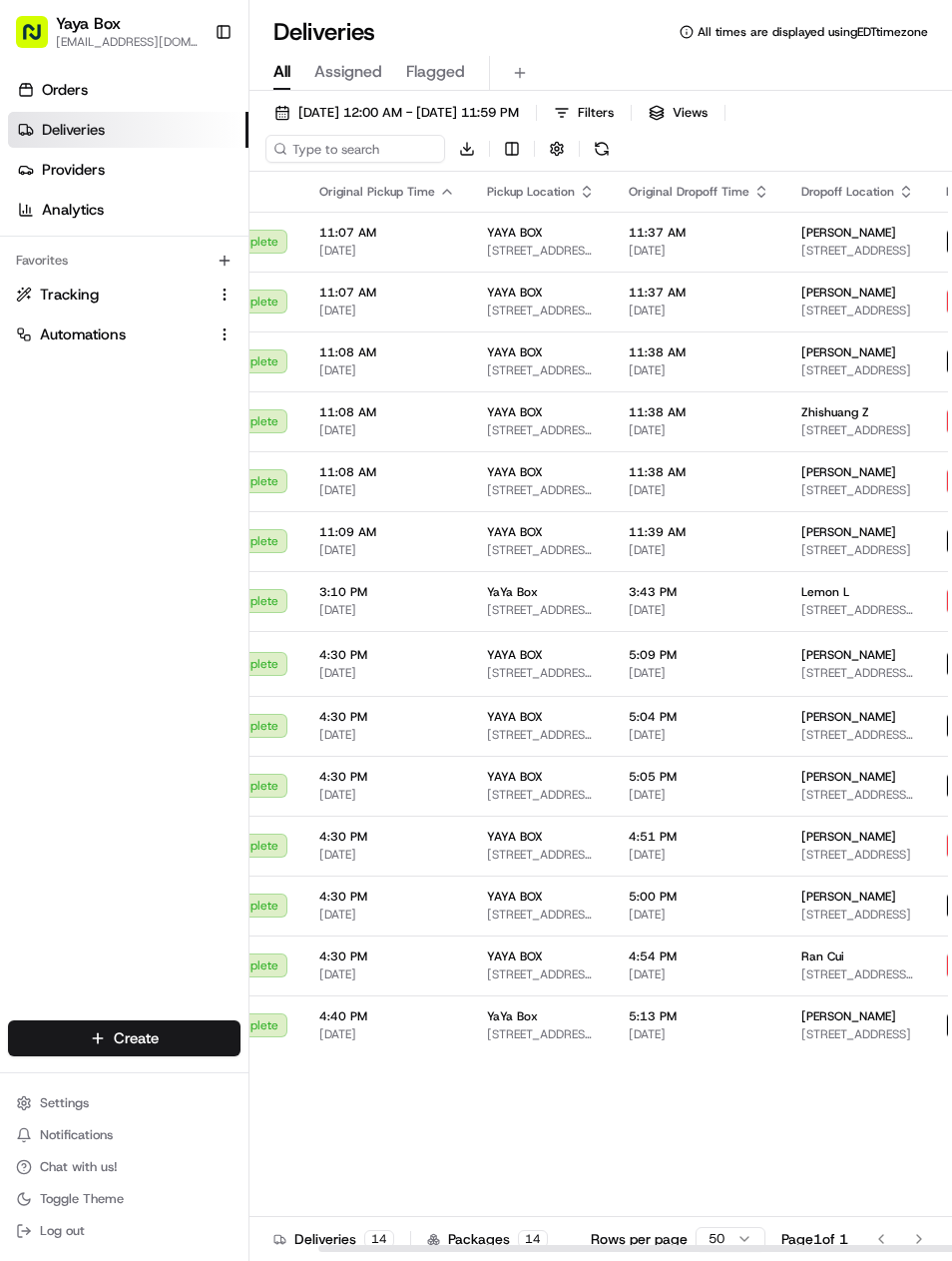 click on "[STREET_ADDRESS]" at bounding box center [857, 430] 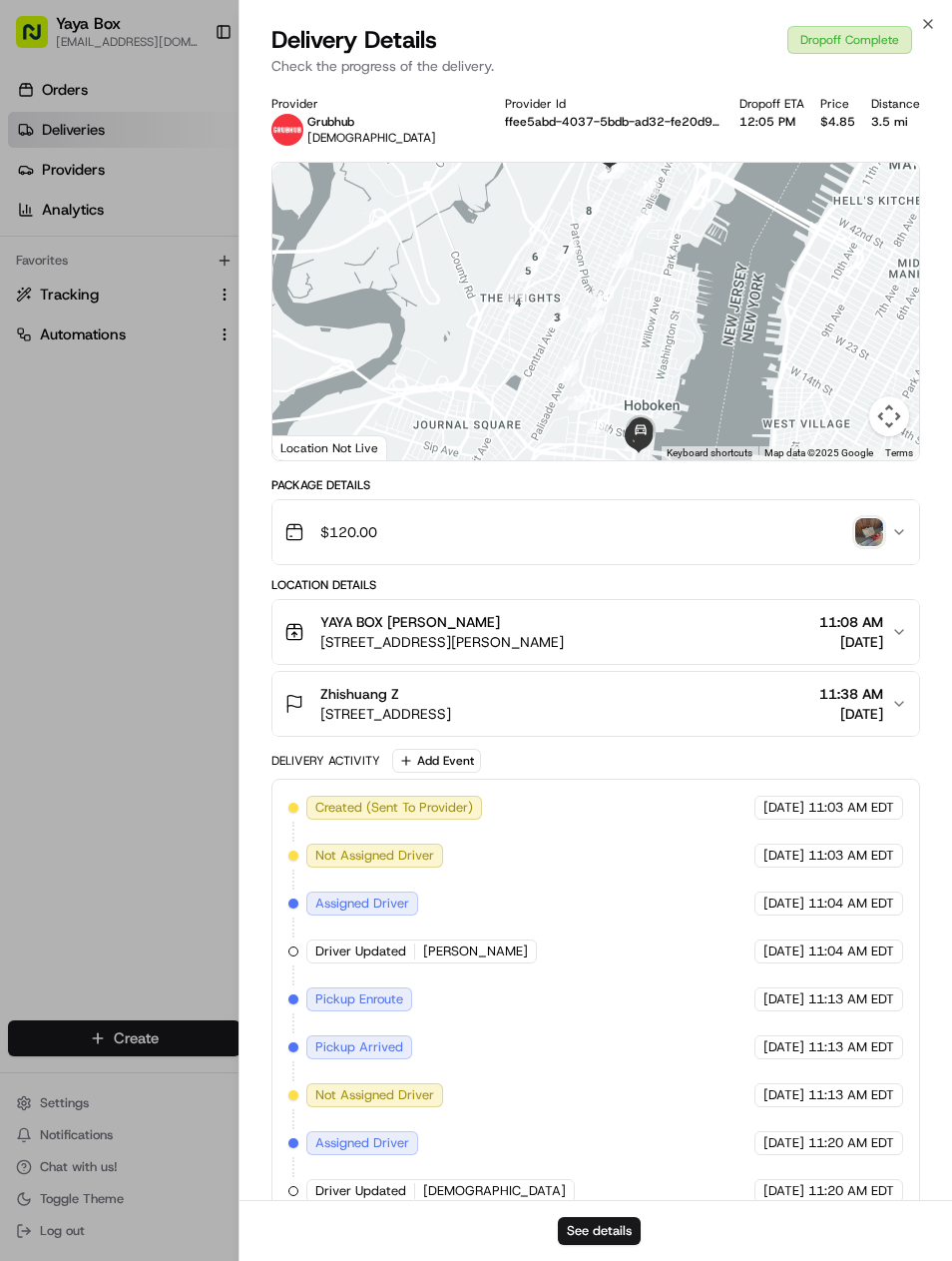 click on "See details" at bounding box center (599, 1231) 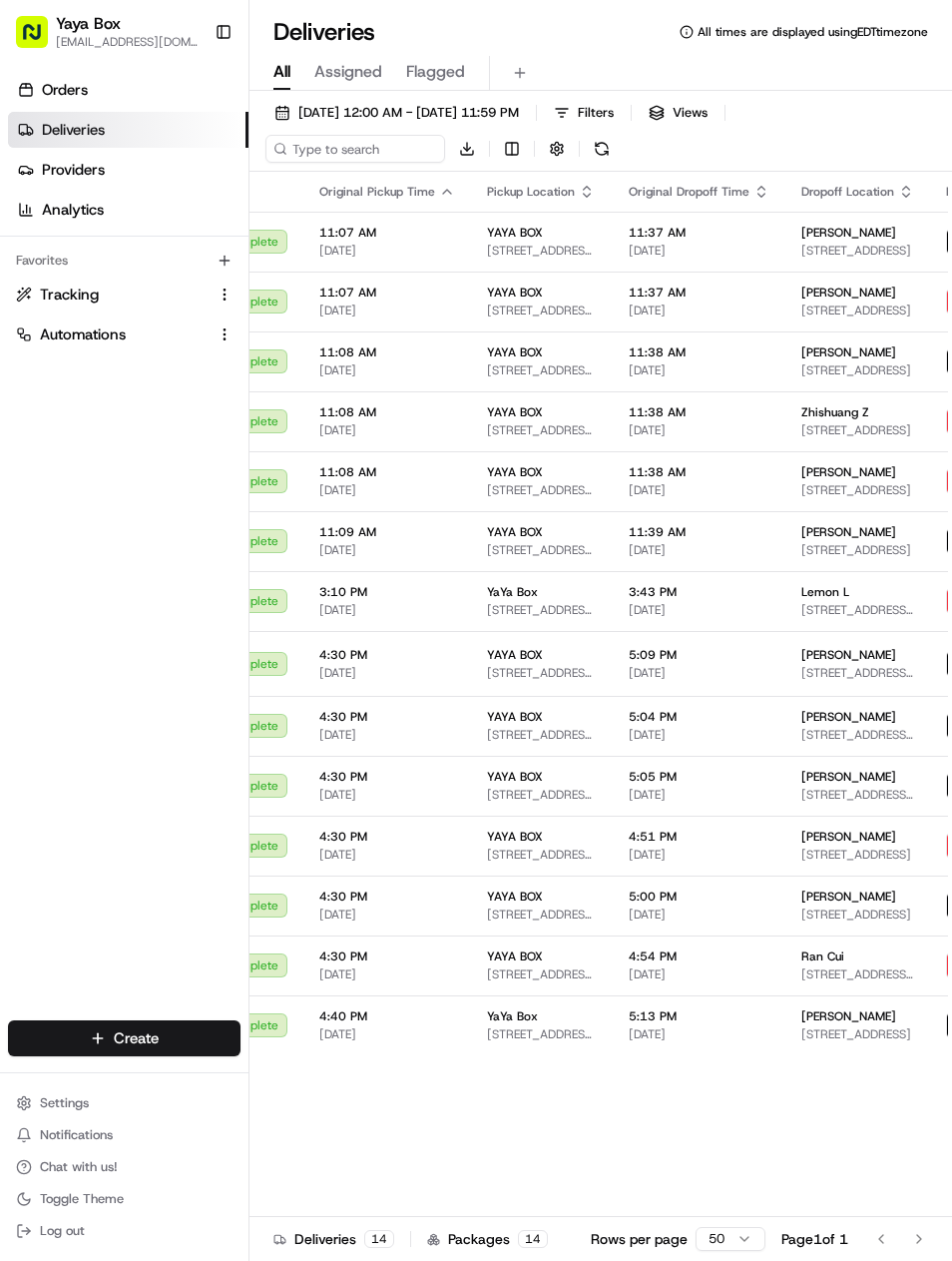 click on "11:07 AM" at bounding box center (387, 233) 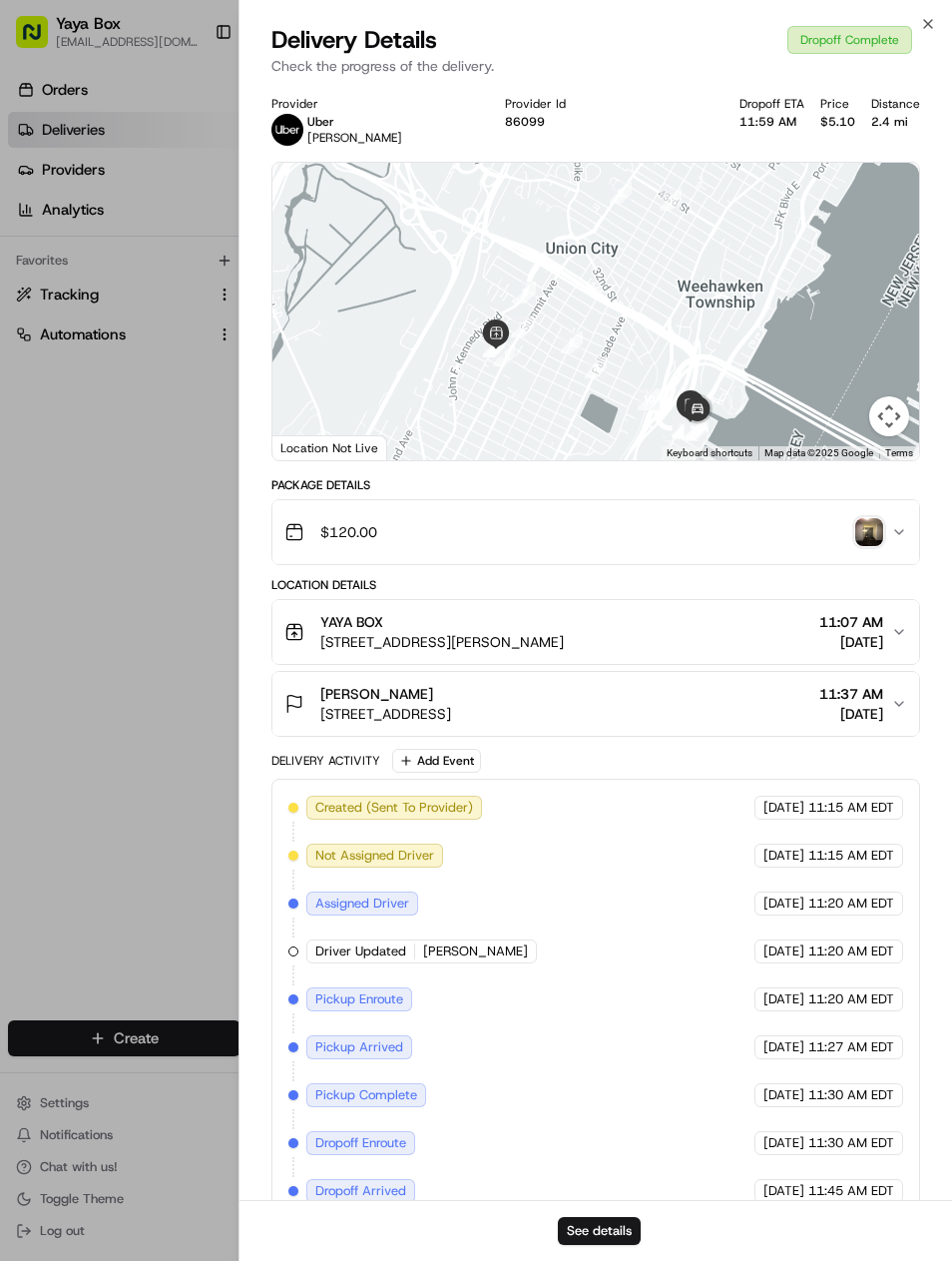 click on "See details" at bounding box center (599, 1231) 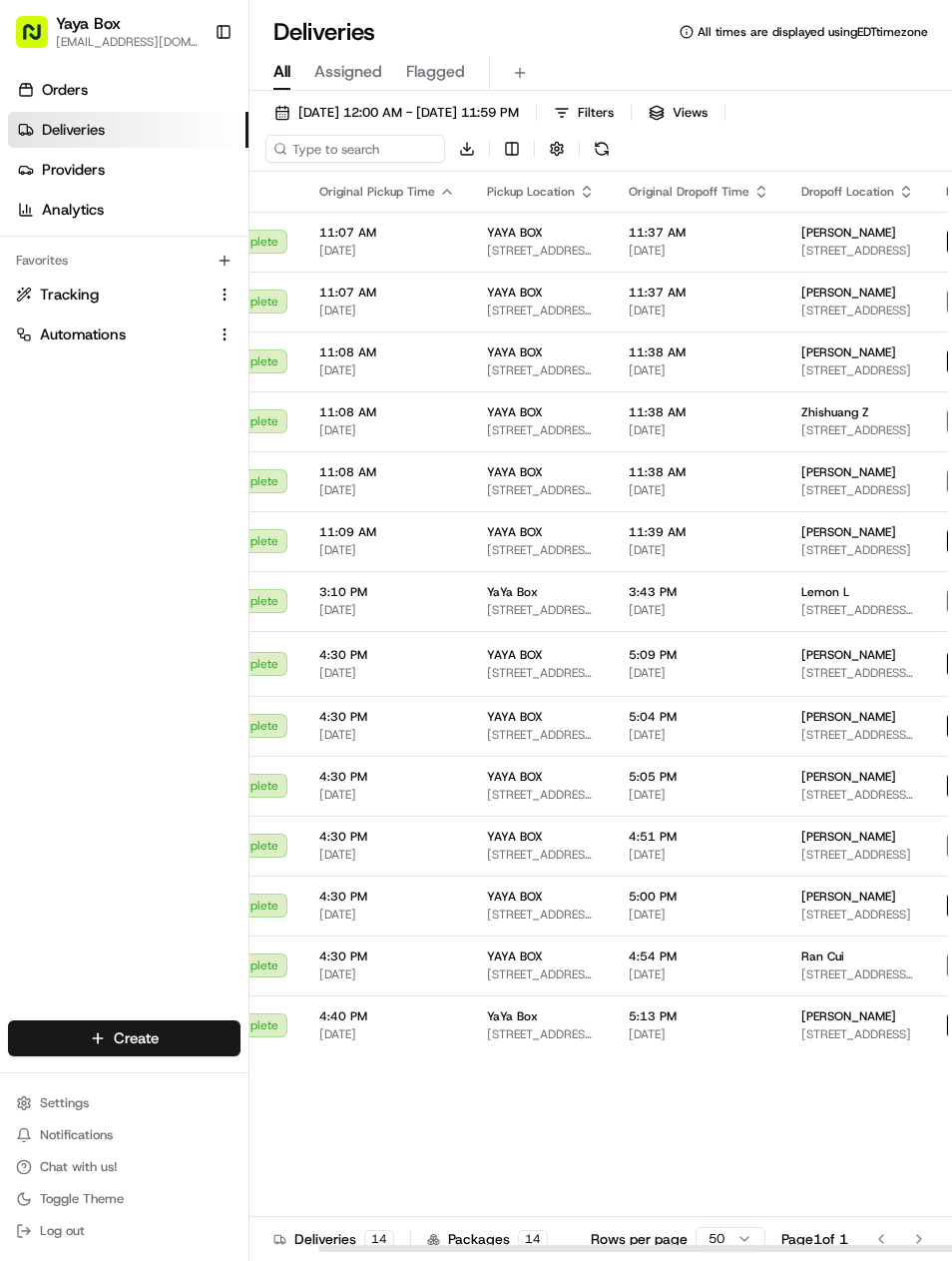click on "11:07 AM 07/16/2025" at bounding box center [387, 302] 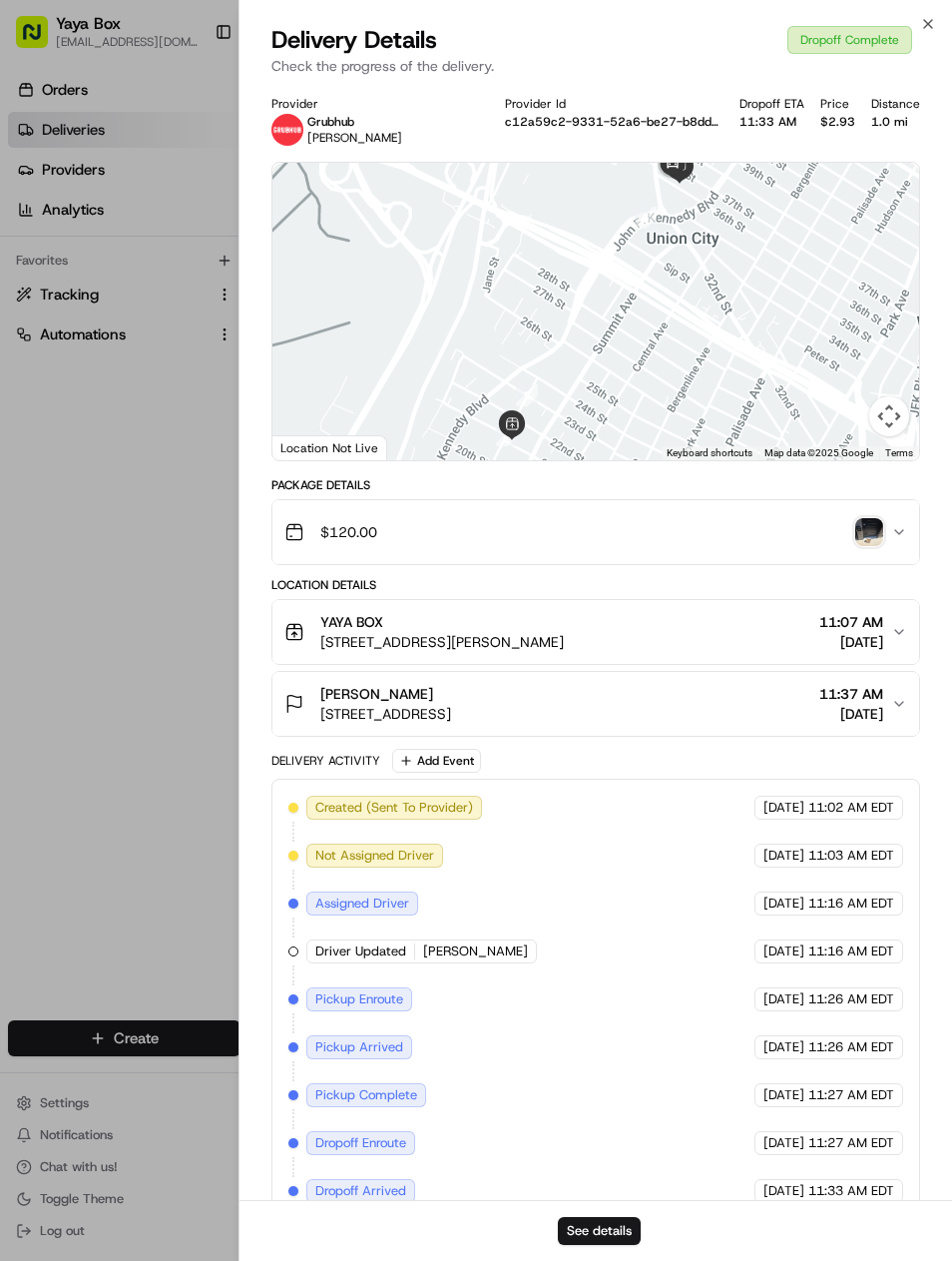 click on "See details" at bounding box center (599, 1231) 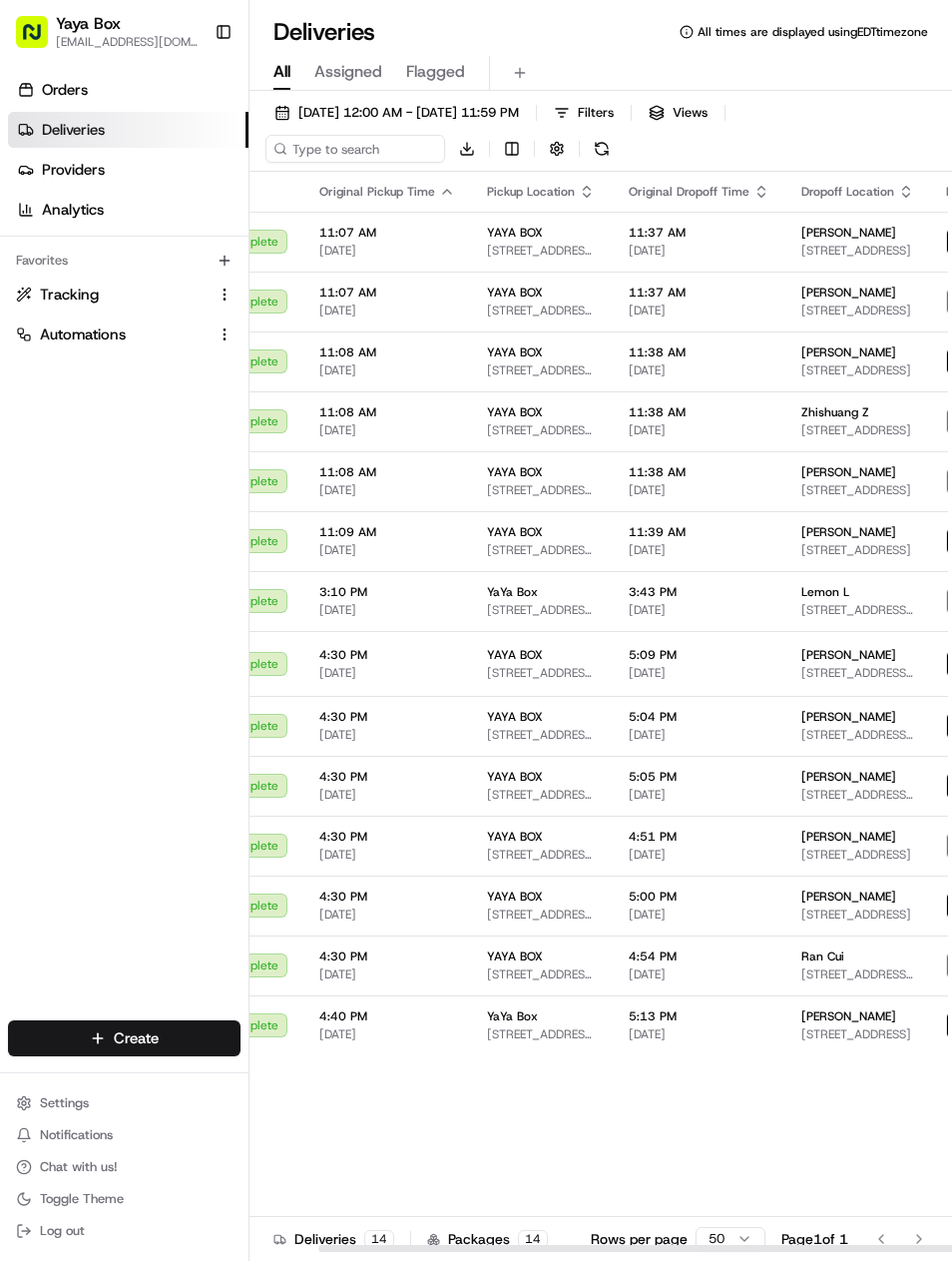 click on "[STREET_ADDRESS]" at bounding box center (857, 370) 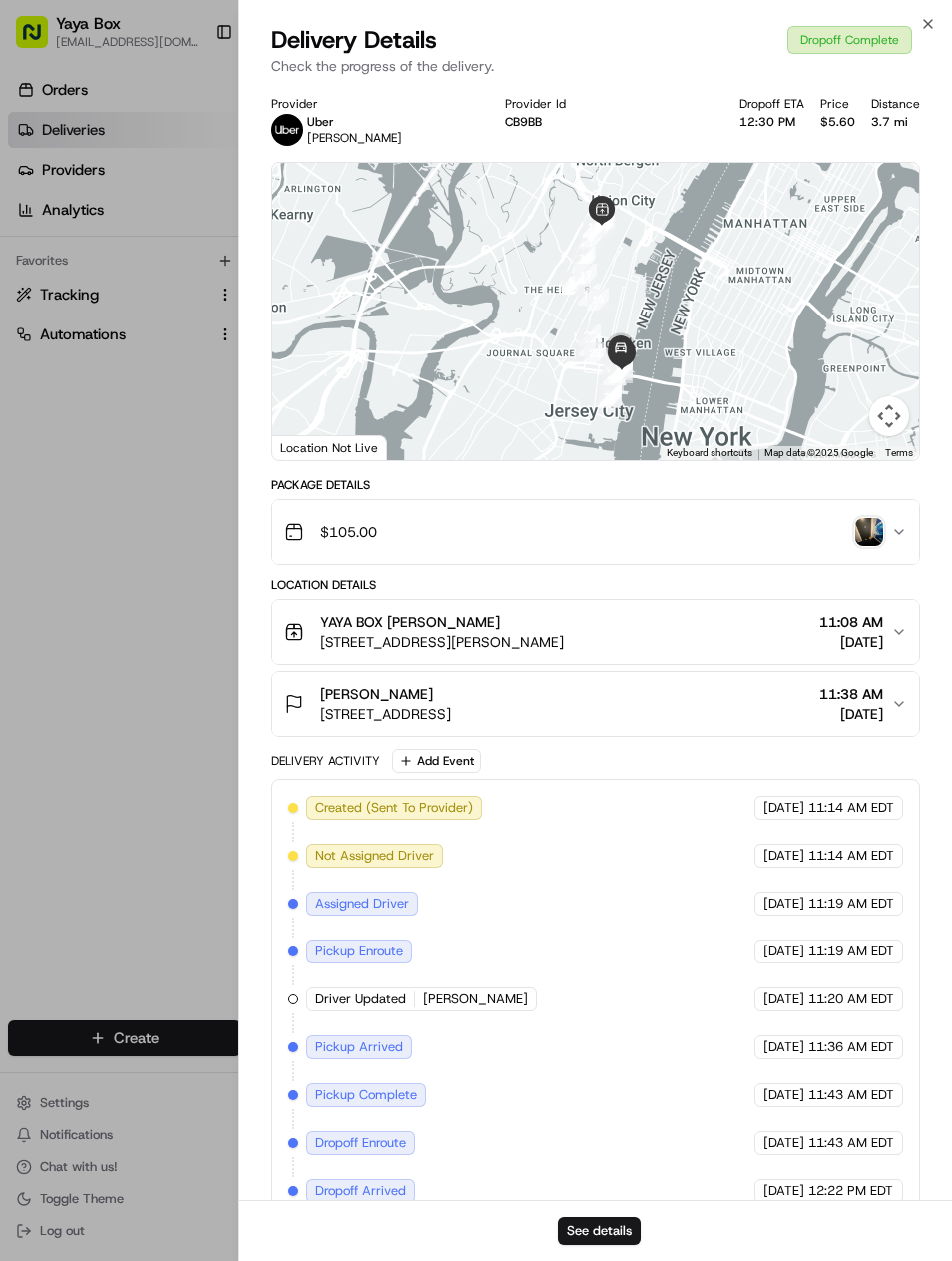 click on "See details" at bounding box center [599, 1231] 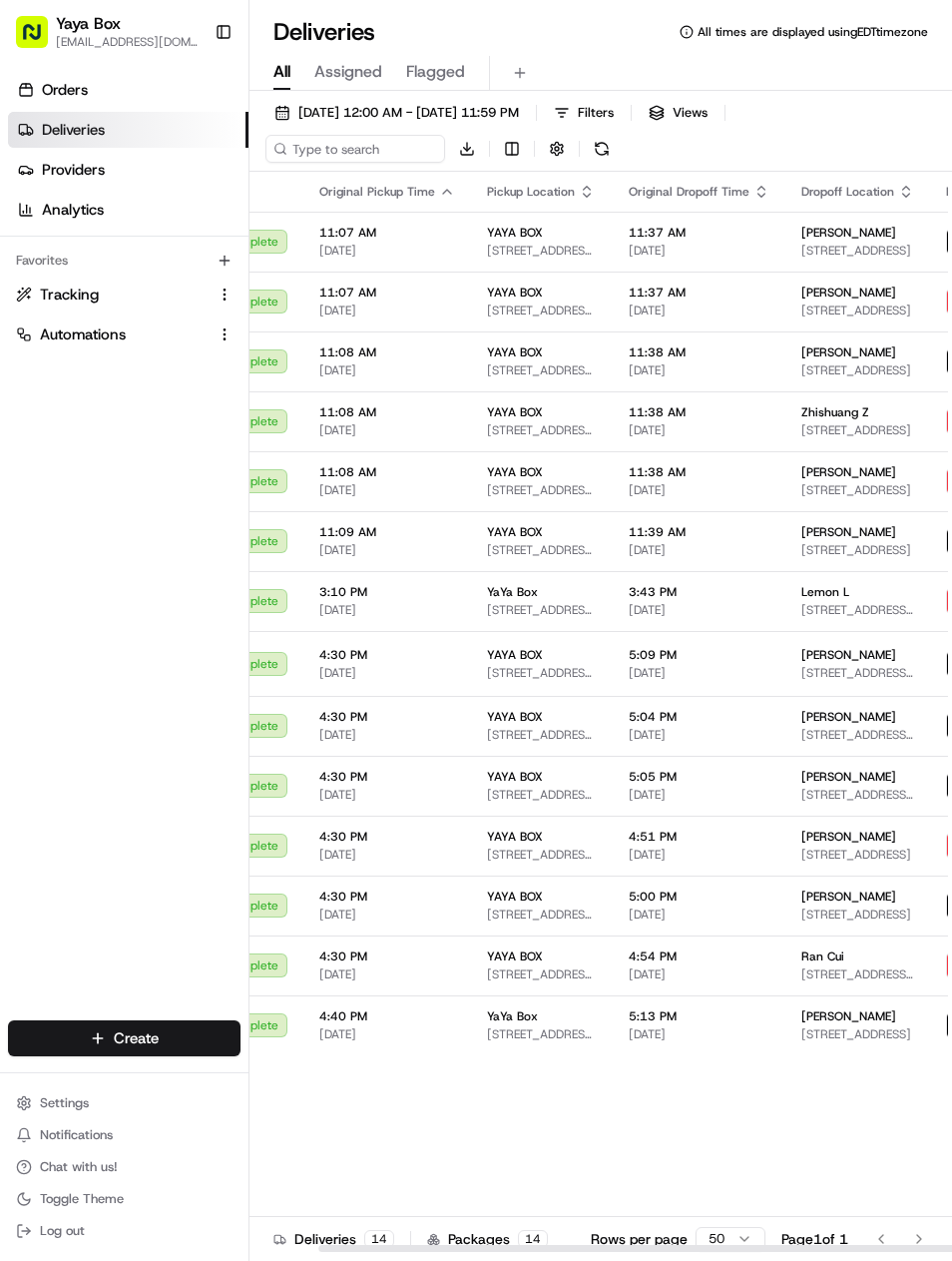 click on "[STREET_ADDRESS]" at bounding box center (857, 490) 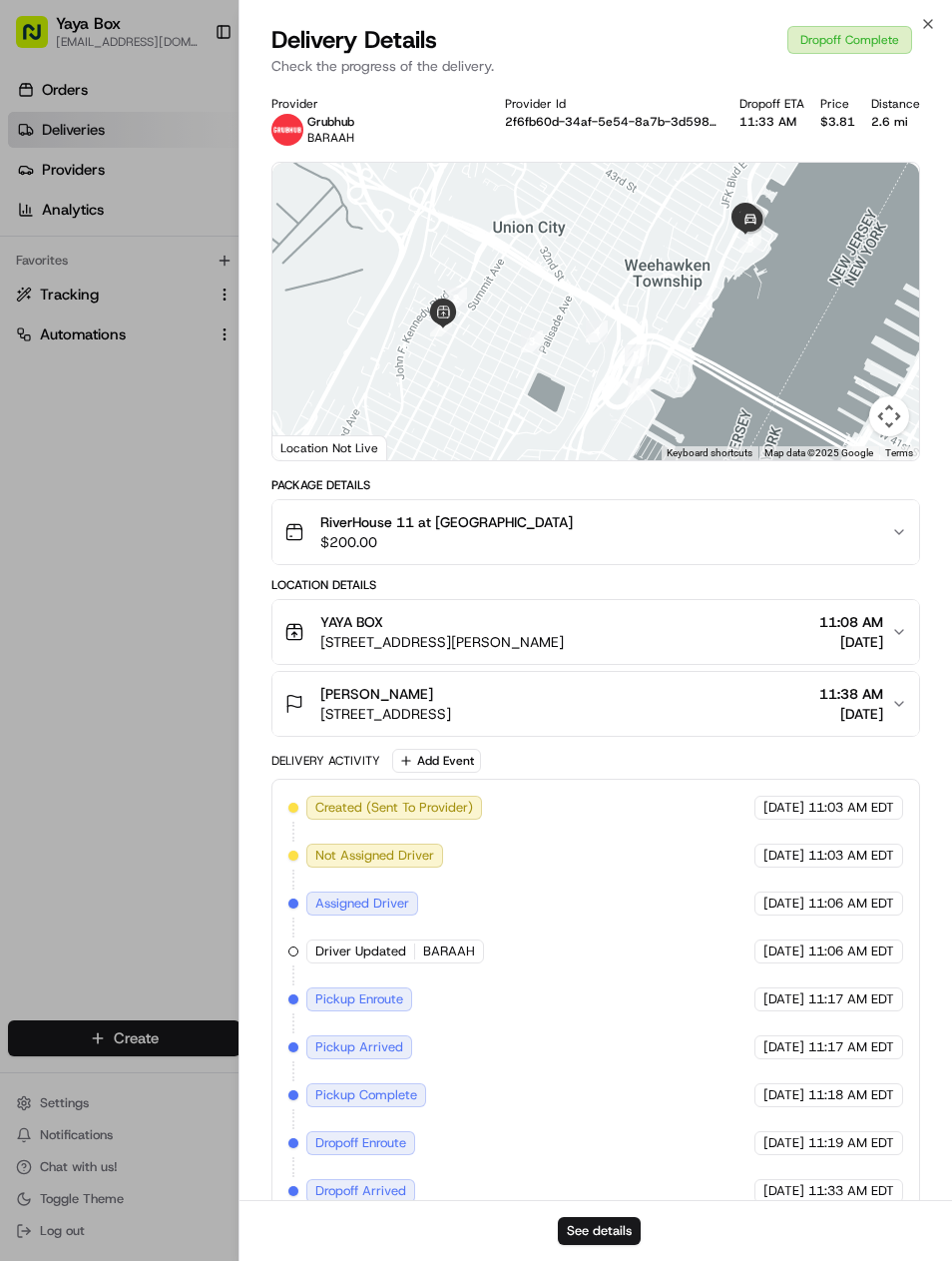 click on "See details" at bounding box center [599, 1231] 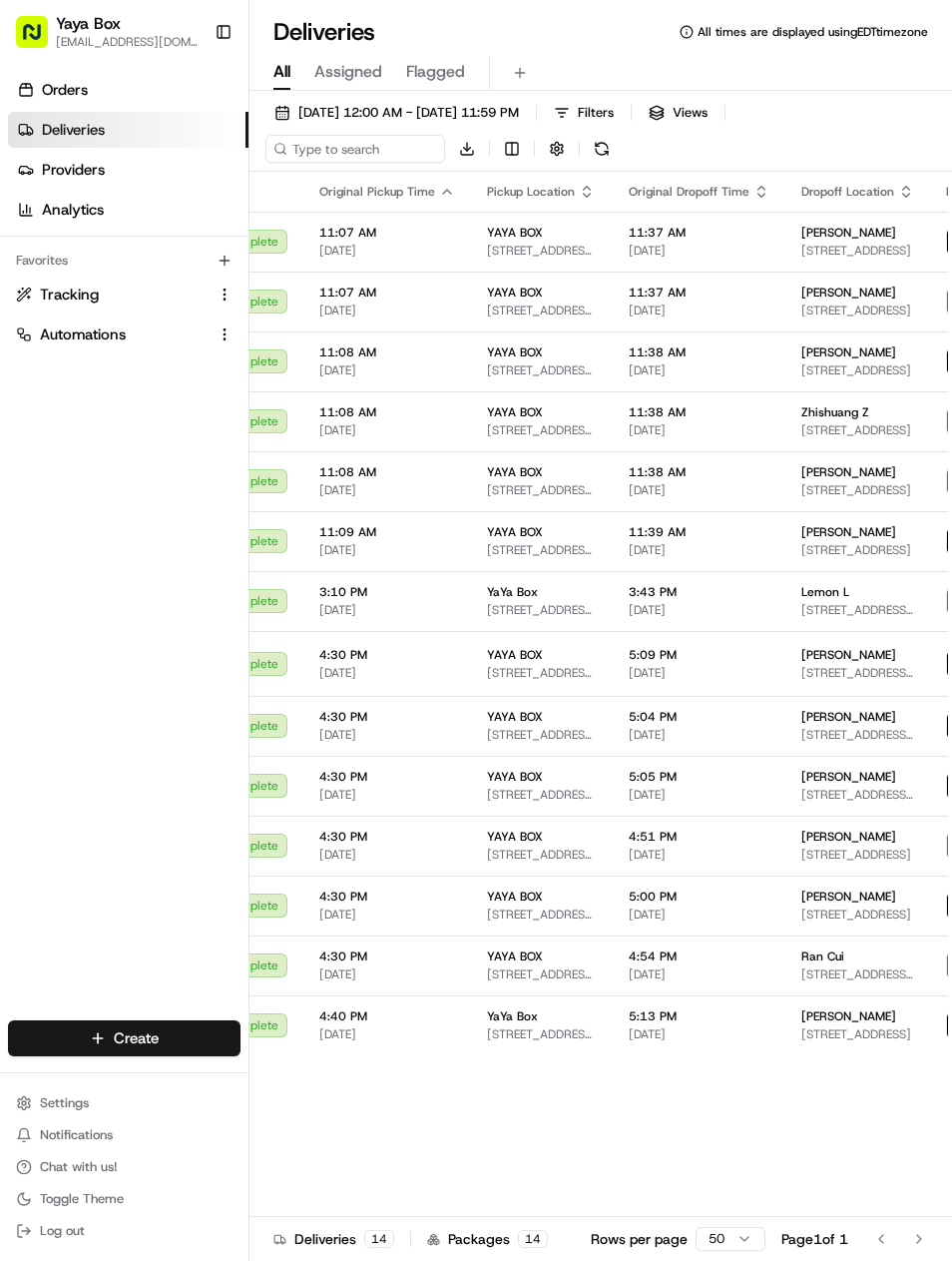 click on "07/16/2025 12:00 AM - 07/16/2025 11:59 PM" at bounding box center [408, 113] 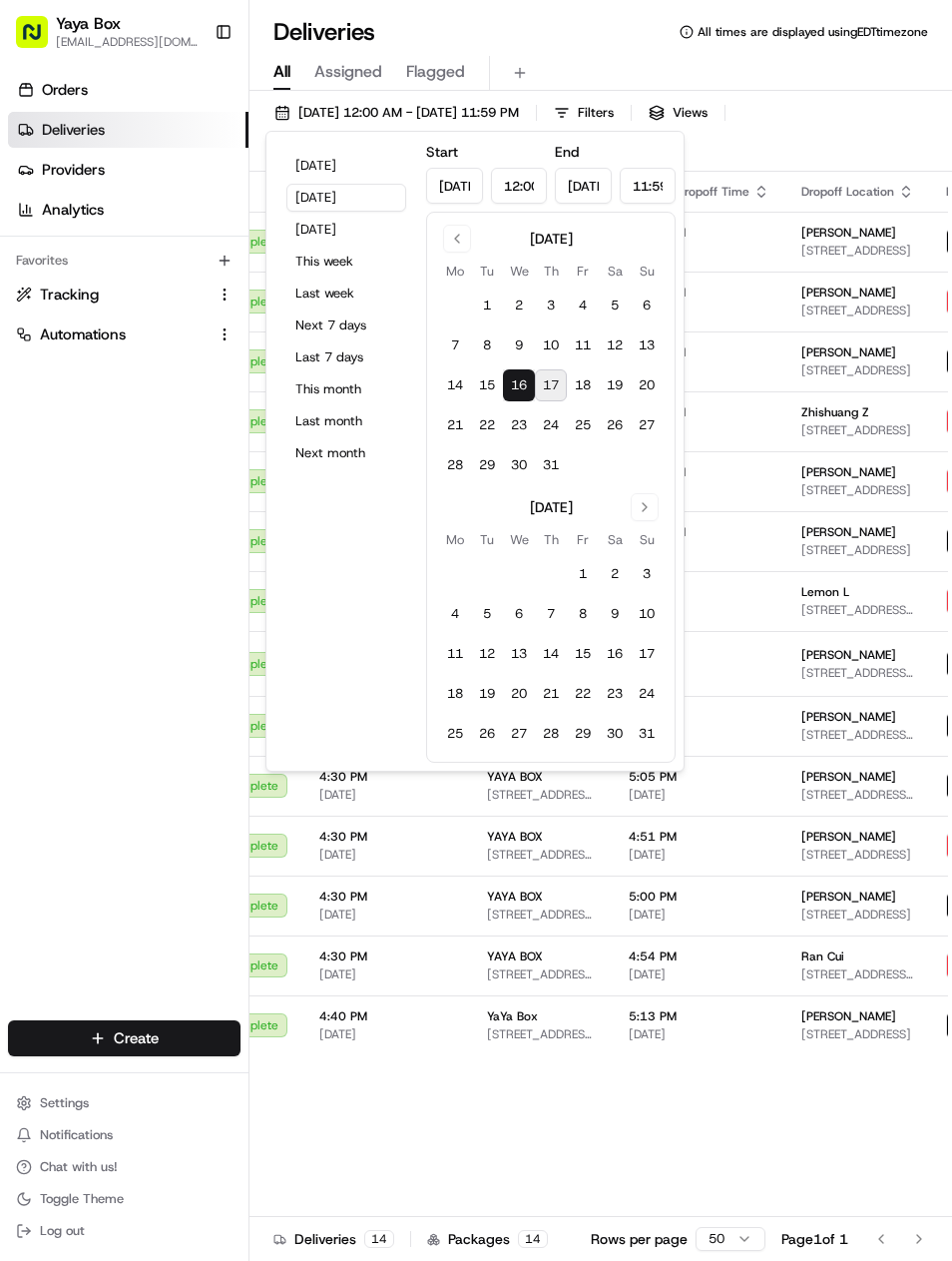 click on "Today" at bounding box center [346, 166] 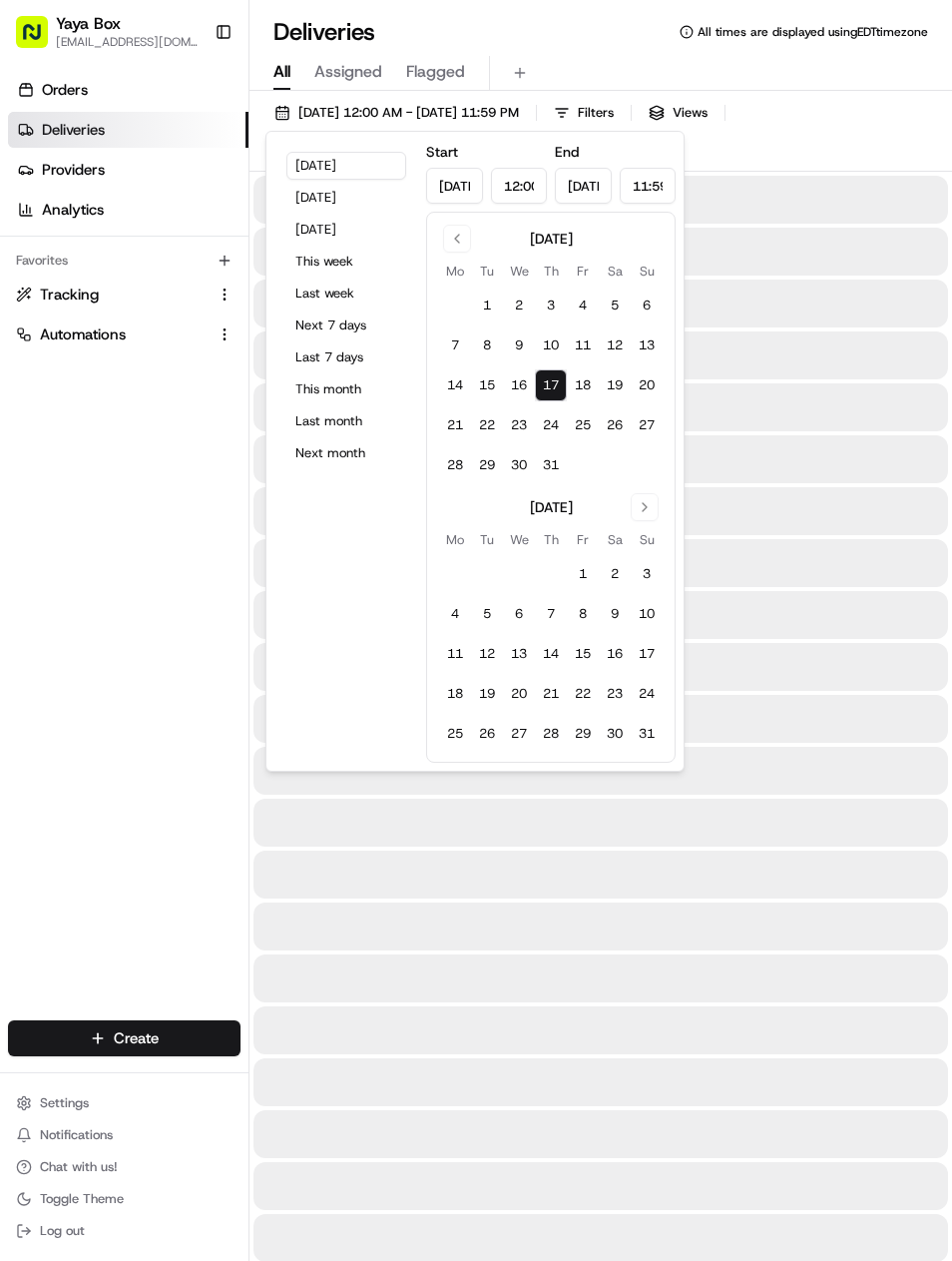 type on "Jul 17, 2025" 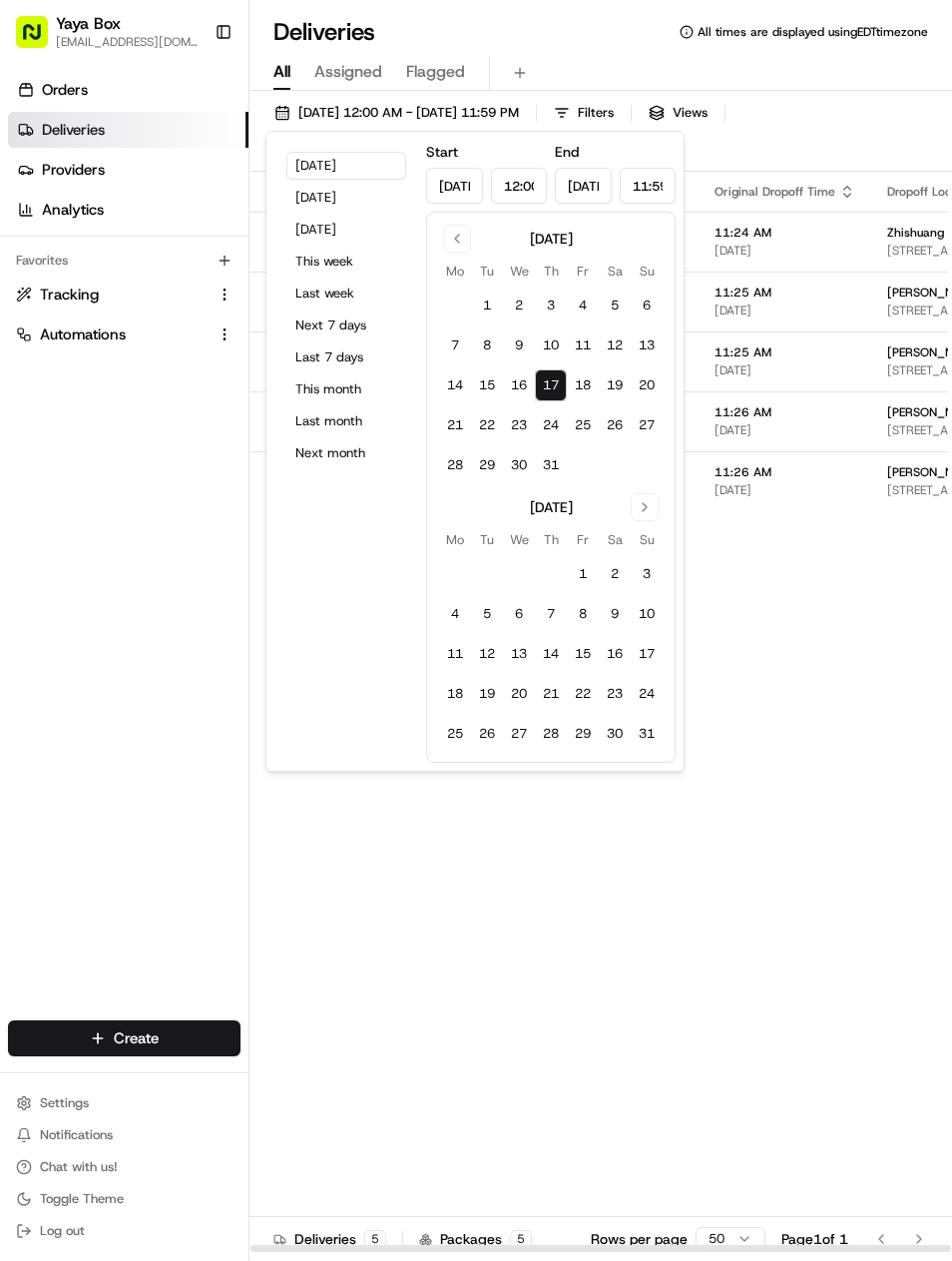 click on "Status Original Pickup Time Pickup Location Original Dropoff Time Dropoff Location Provider Action Assigned Driver 10:54 AM 07/17/2025 YAYA BOX 2100 Kerrigan Ave, Union City, NJ 07087, USA 11:24 AM 07/17/2025 Zhishuang Z 75 Park Ln S Unit 1612, Jersey City, NJ 07310, USA Grubhub carlo Assigned Driver 10:55 AM 07/17/2025 YAYA BOX 2100 Kerrigan Ave, Union City, NJ 07087, USA 11:25 AM 07/17/2025 Bruno Li 1600 Harbor Blvd Apartment 1311w, Weehawken Township, NJ 07086, USA Grubhub carlo Created 10:55 AM 07/17/2025 YAYA BOX 2100 Kerrigan Ave, Union City, NJ 07087, USA 11:25 AM 07/17/2025 Tesia Chai 628 36th St #2, Union City, NJ 07087, USA Grubhub Created 10:56 AM 07/17/2025 YAYA BOX 2100 Kerrigan Ave, Union City, NJ 07087, USA 11:26 AM 07/17/2025 Francis Wang 110 River Dr S #2302, Jersey City, NJ 07310, USA Grubhub Created 10:56 AM 07/17/2025 YAYA BOX 2100 Kerrigan Ave, Union City, NJ 07087, USA 11:26 AM 07/17/2025 Yanan Li 1100 Ave at Port Imperial #732, Weehawken Township, NJ 07086, USA Grubhub" at bounding box center [724, 712] 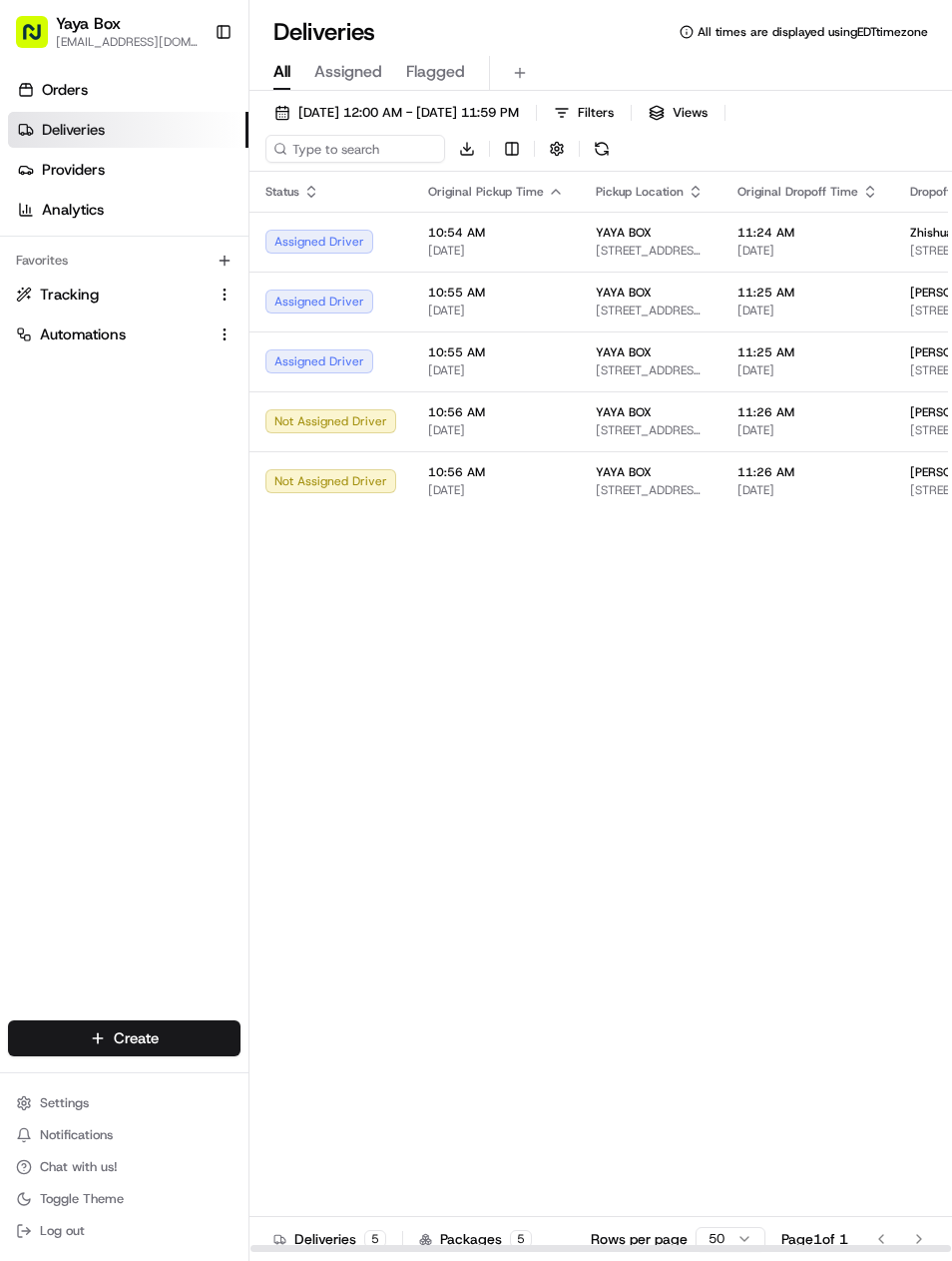 scroll, scrollTop: 0, scrollLeft: -2, axis: horizontal 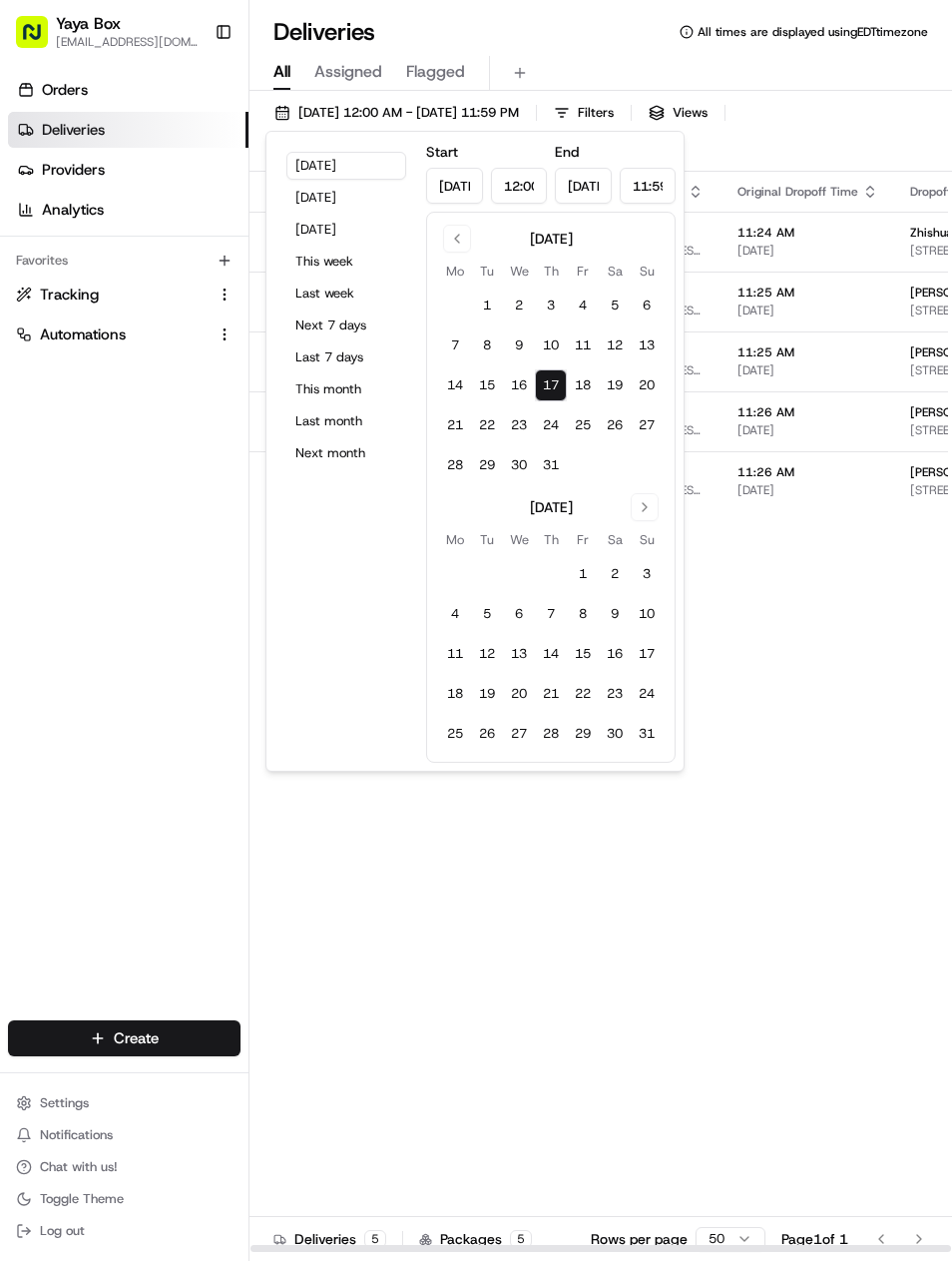 click on "Yesterday" at bounding box center (346, 198) 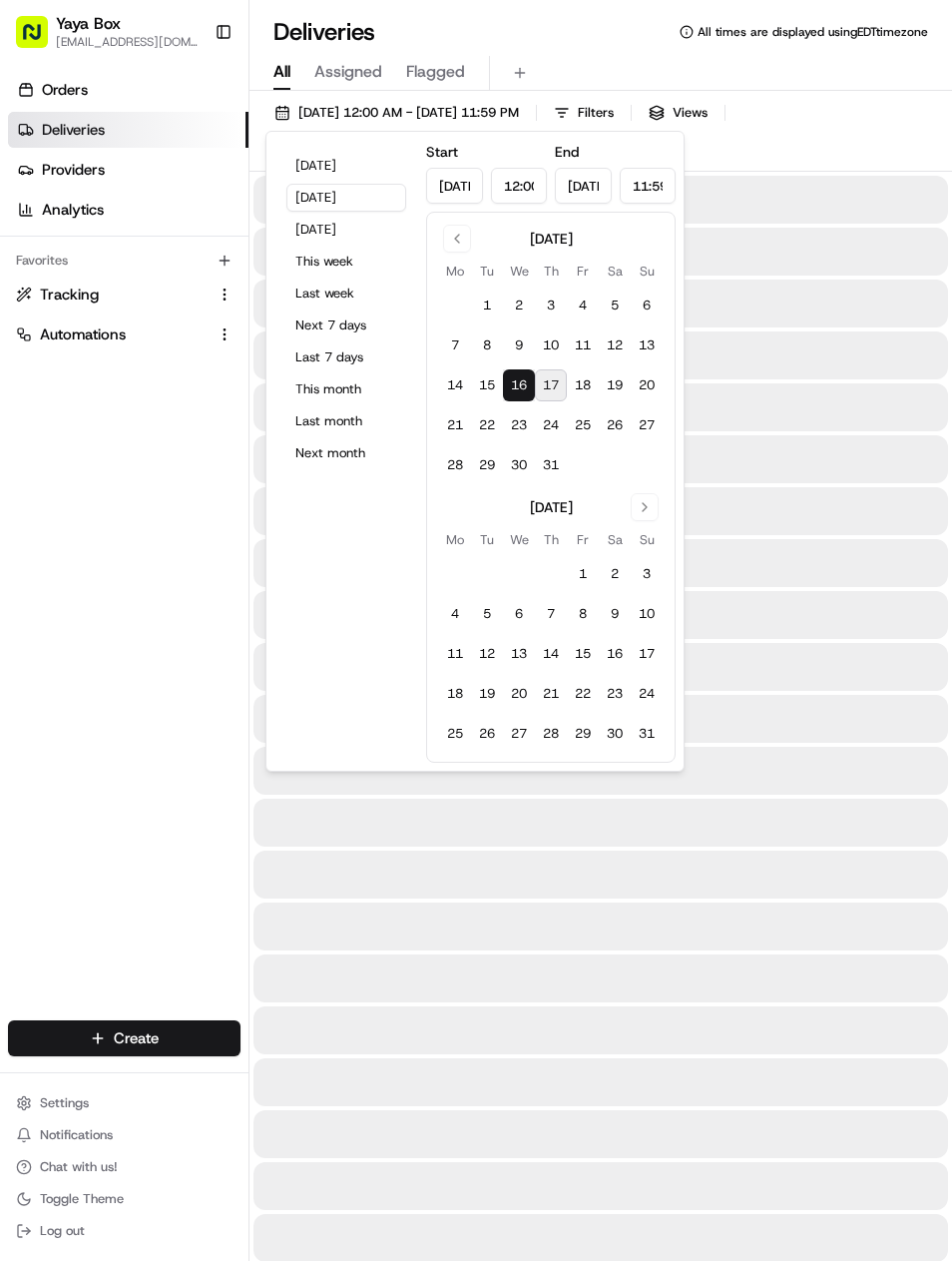 type on "Jul 16, 2025" 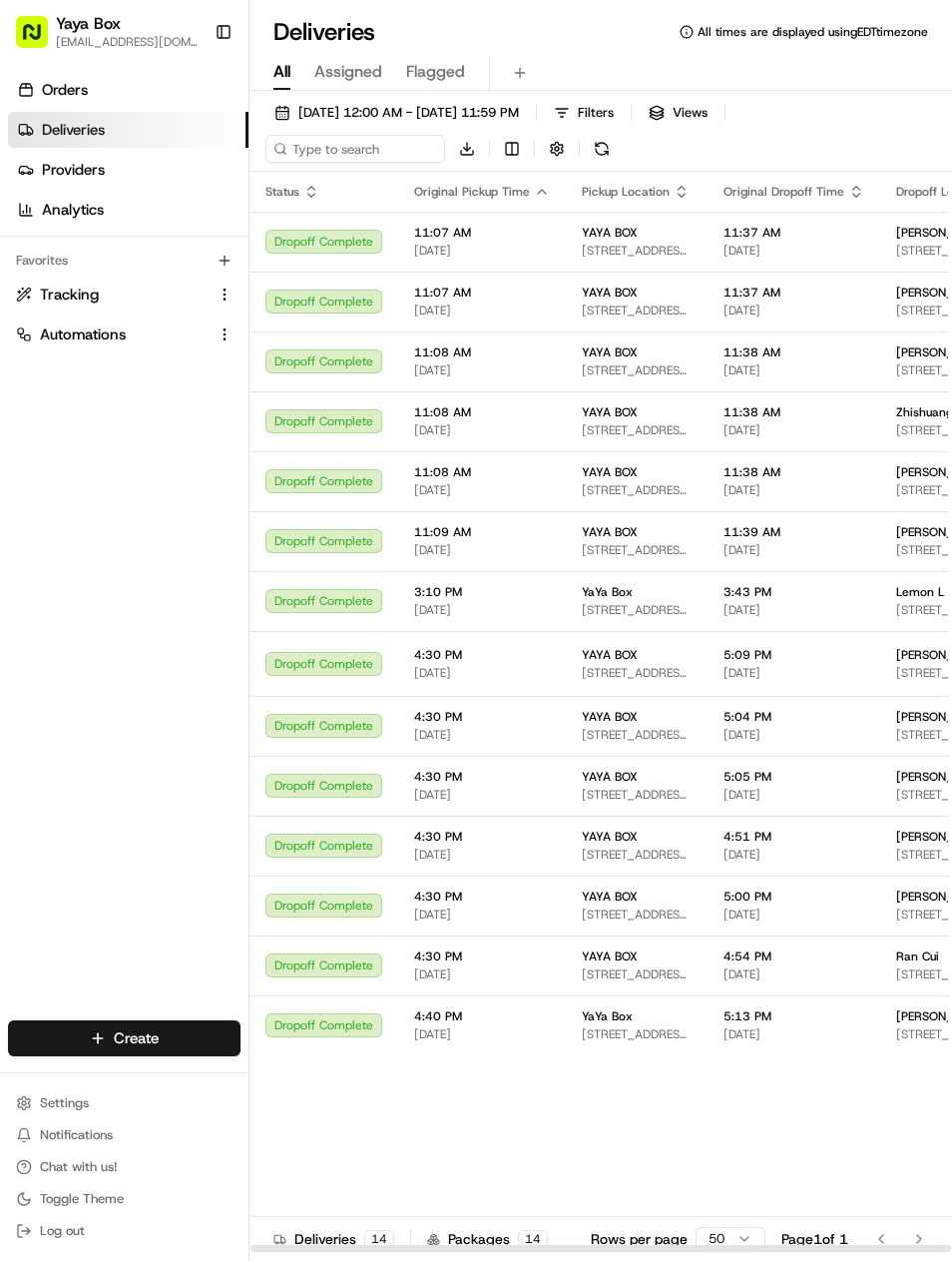 click on "[STREET_ADDRESS]" at bounding box center [952, 550] 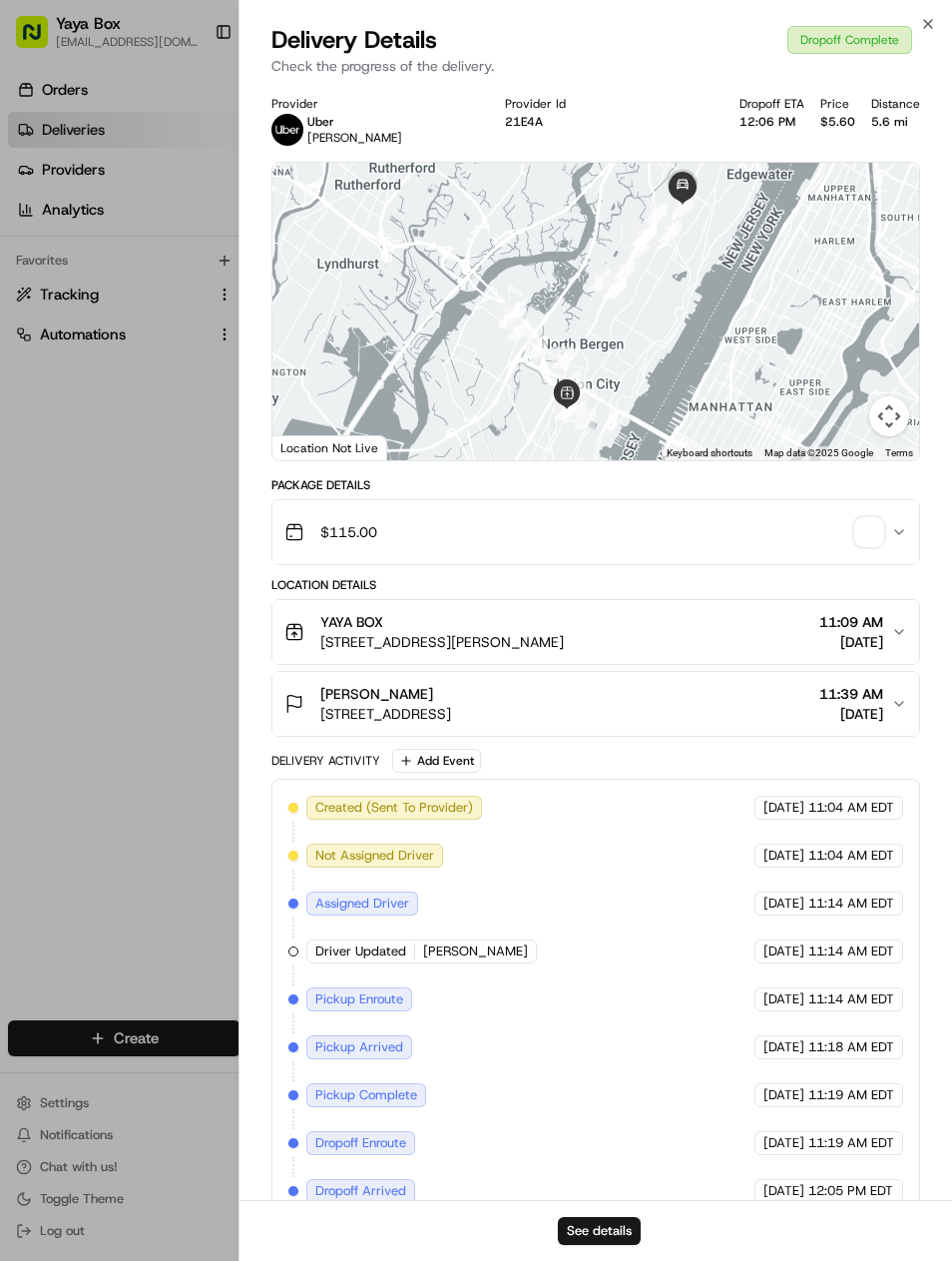 click on "See details" at bounding box center (599, 1231) 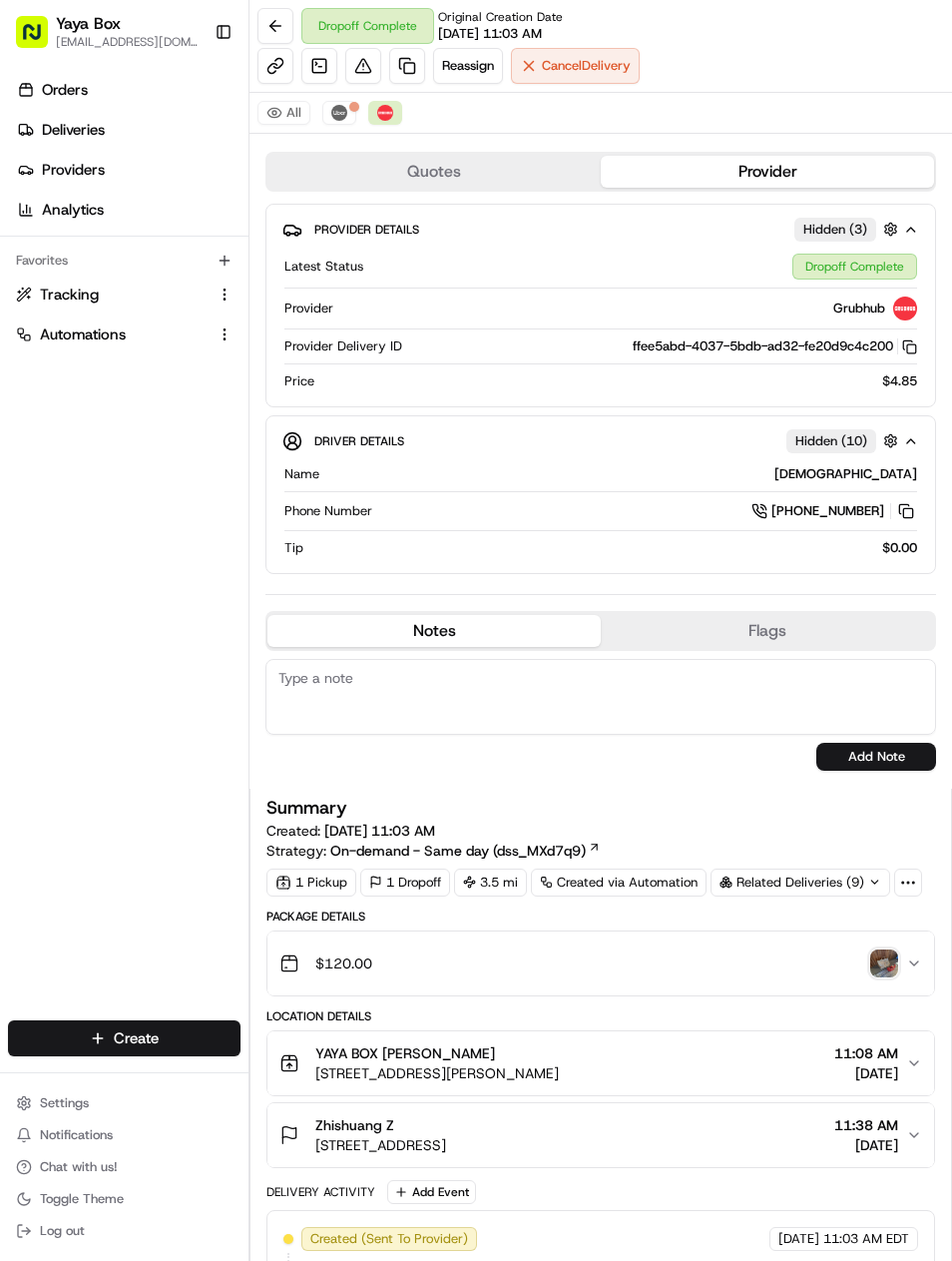 scroll, scrollTop: 0, scrollLeft: 0, axis: both 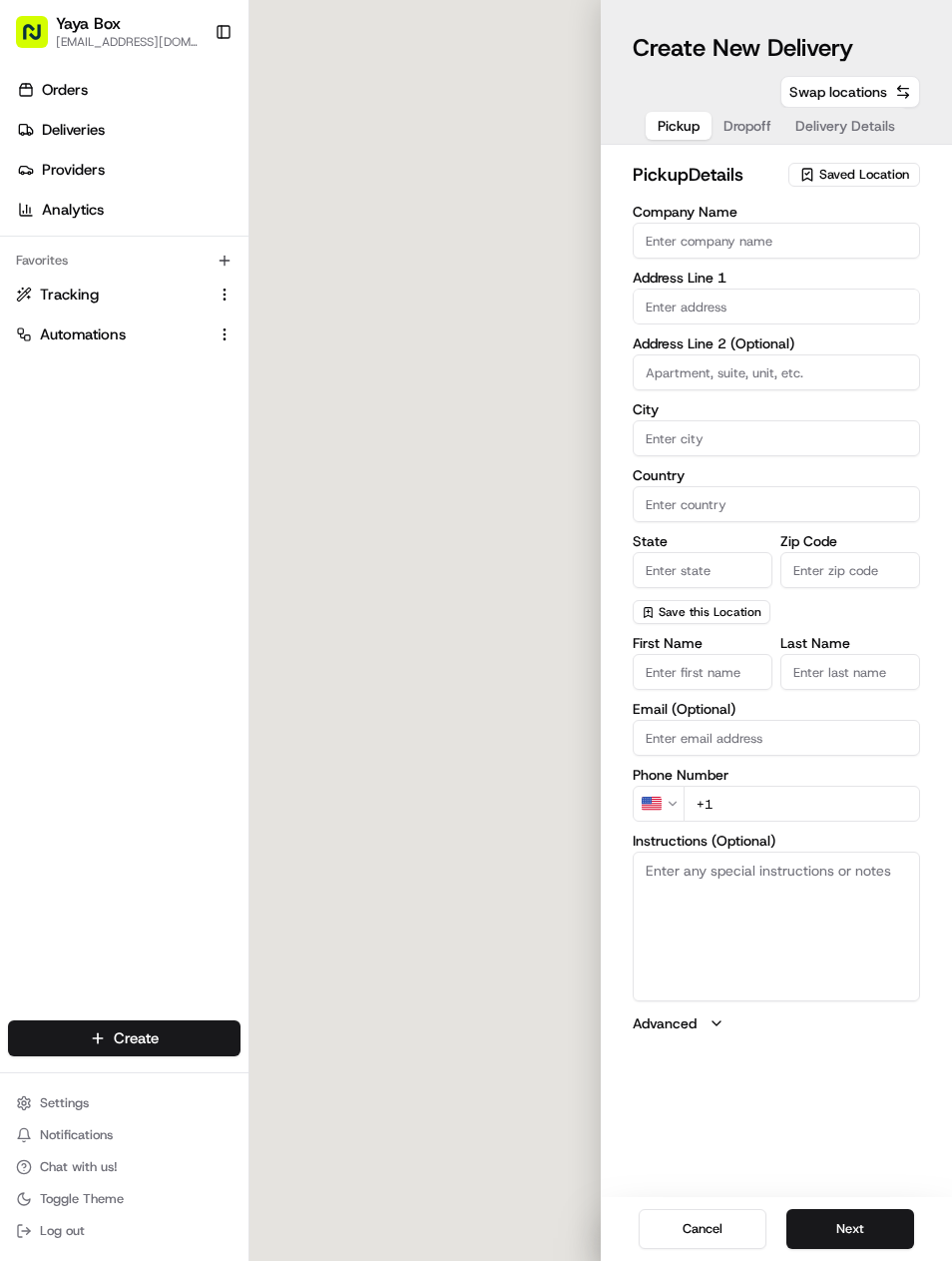 type on "YAYA BOX" 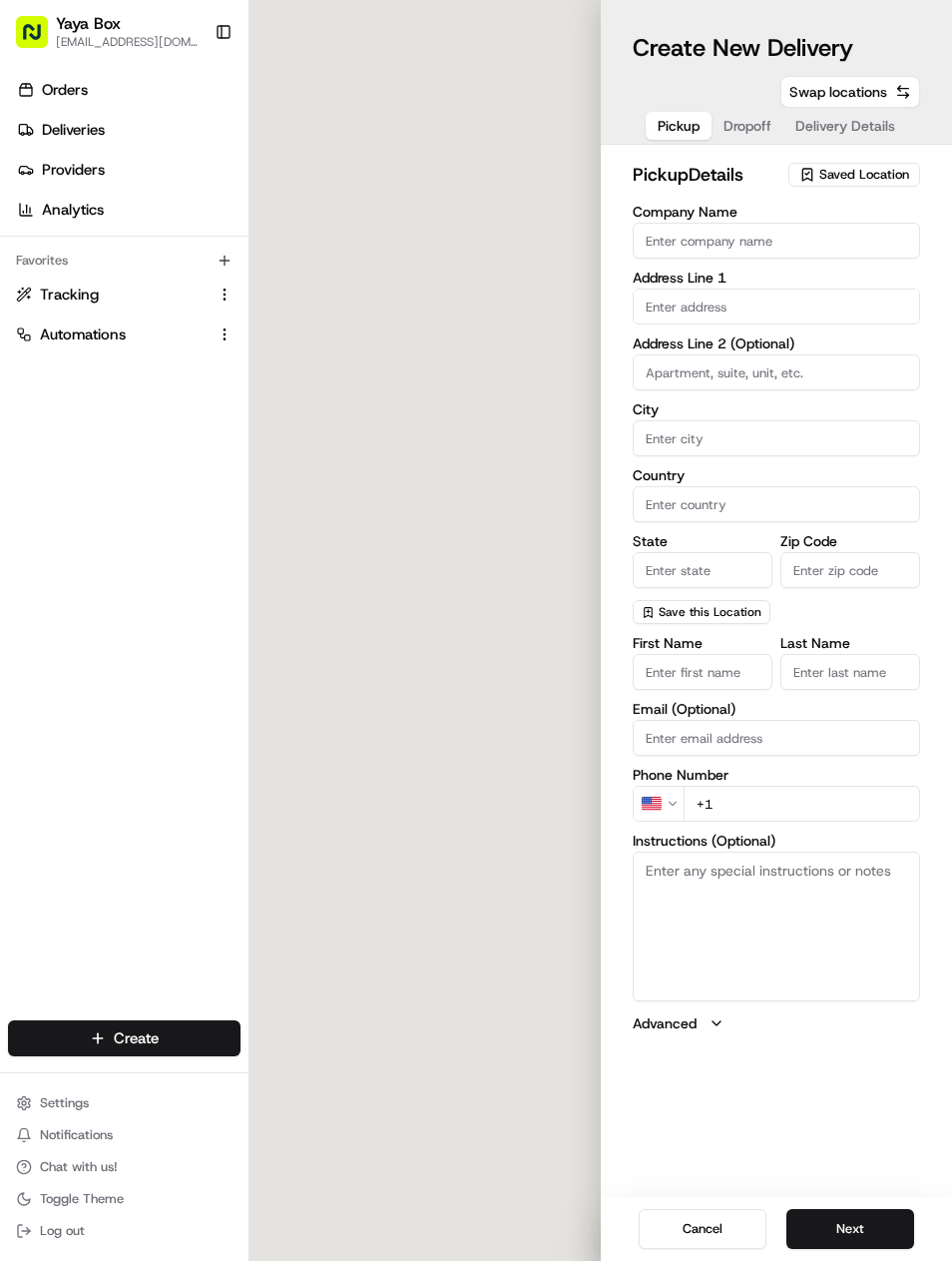 type on "[GEOGRAPHIC_DATA]" 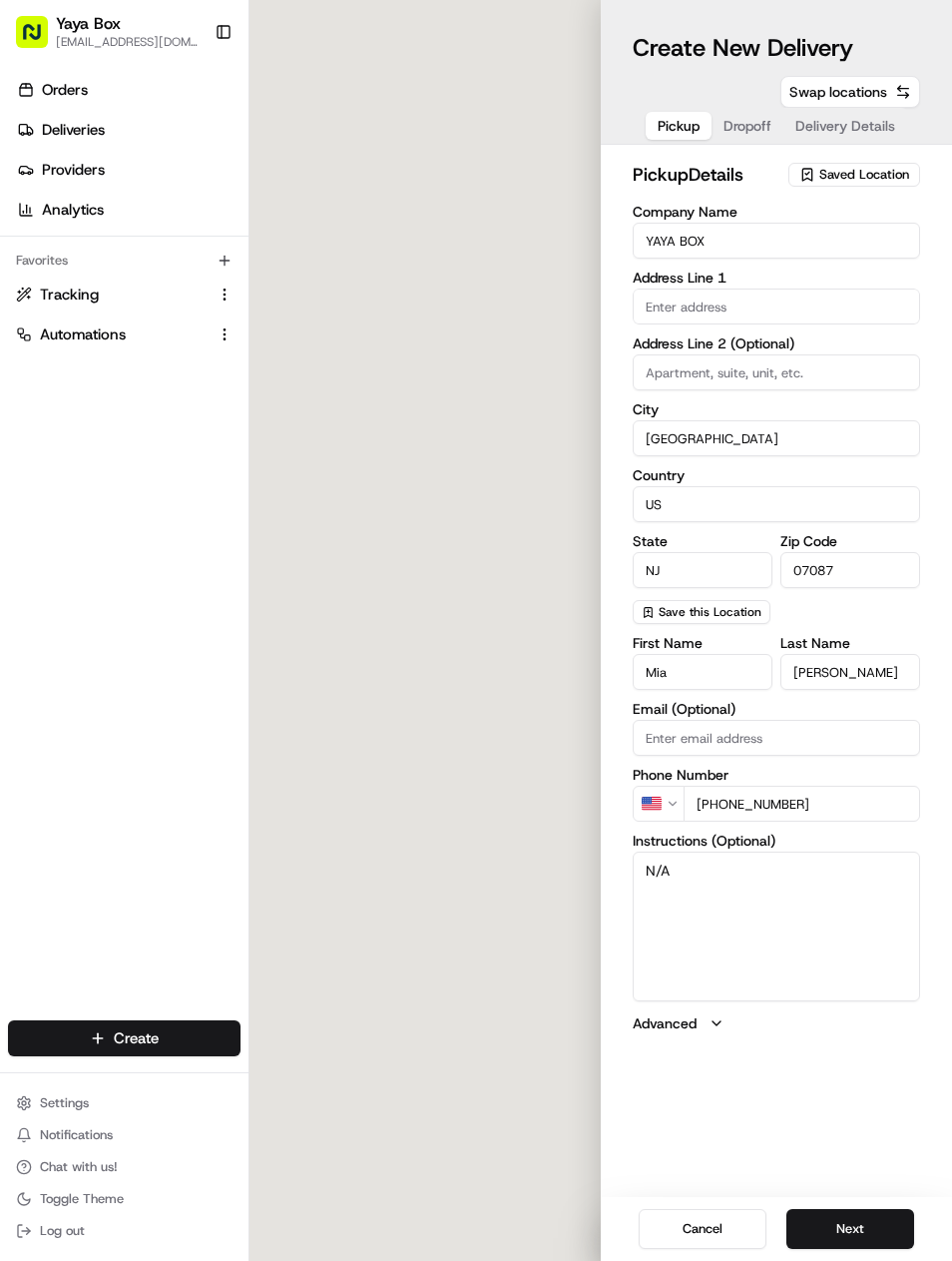 type on "[STREET_ADDRESS][PERSON_NAME]" 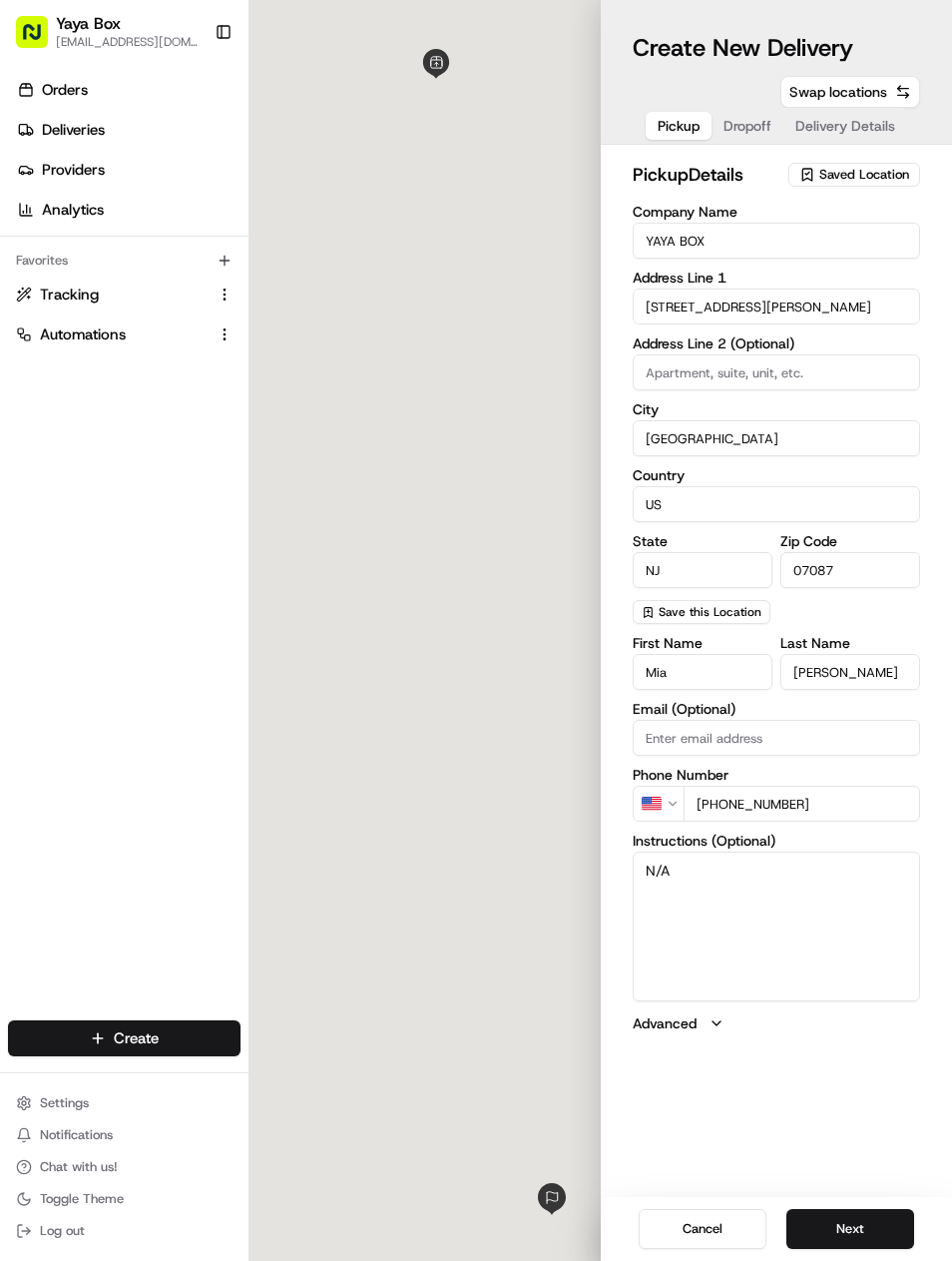 click on "Next" at bounding box center [850, 1229] 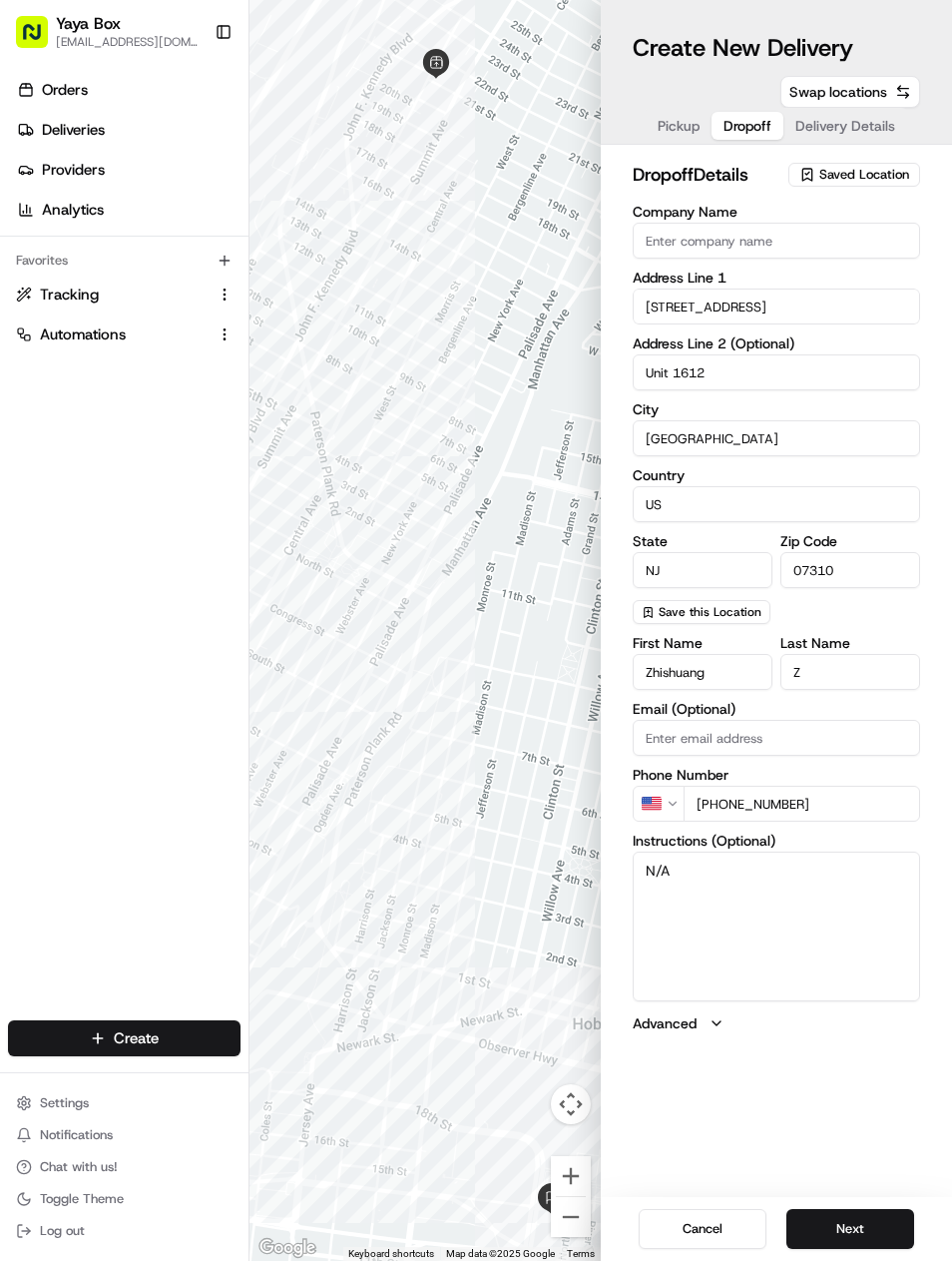 click on "Next" at bounding box center [850, 1229] 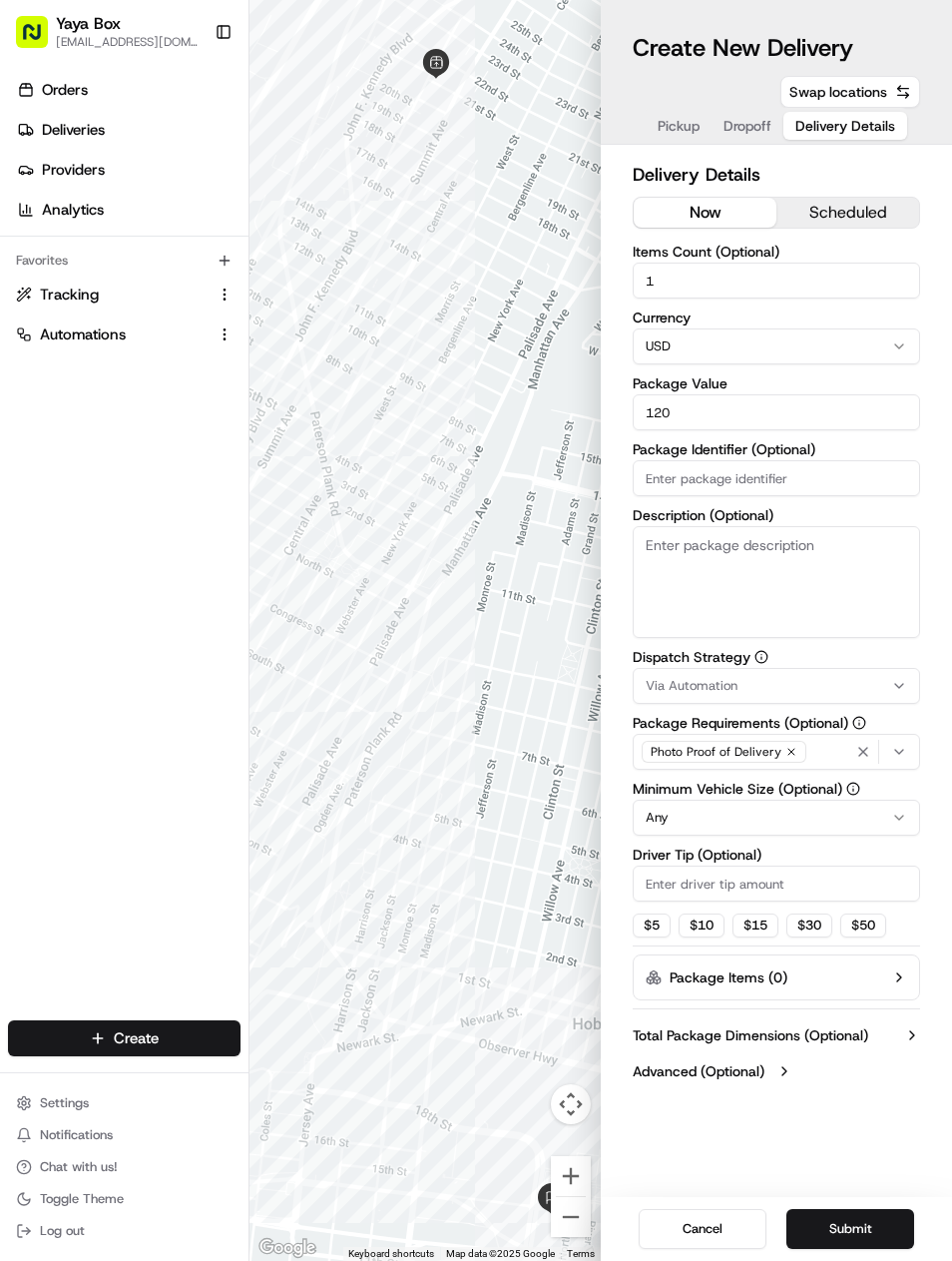 click on "Submit" at bounding box center (850, 1229) 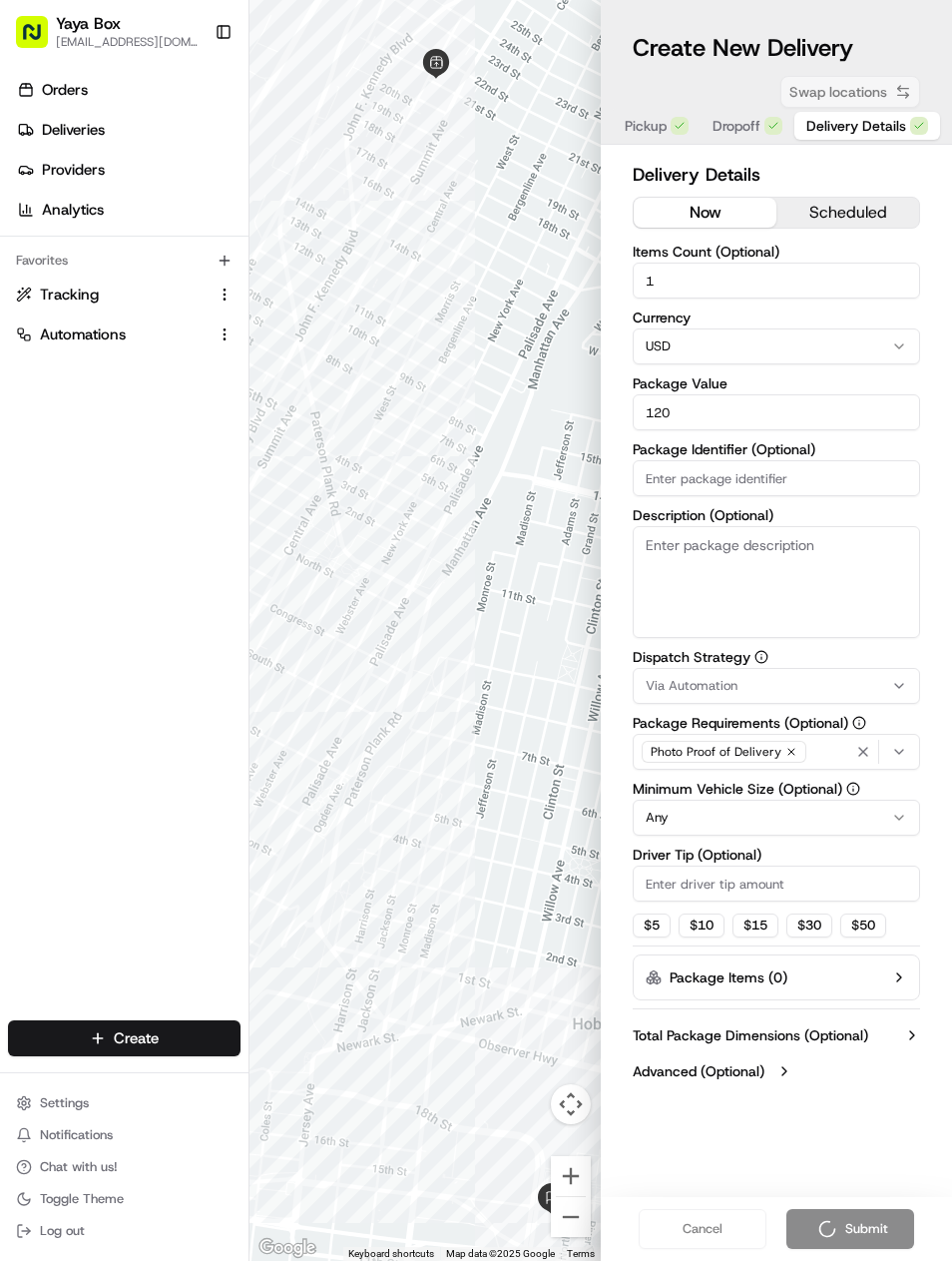 scroll, scrollTop: 0, scrollLeft: 0, axis: both 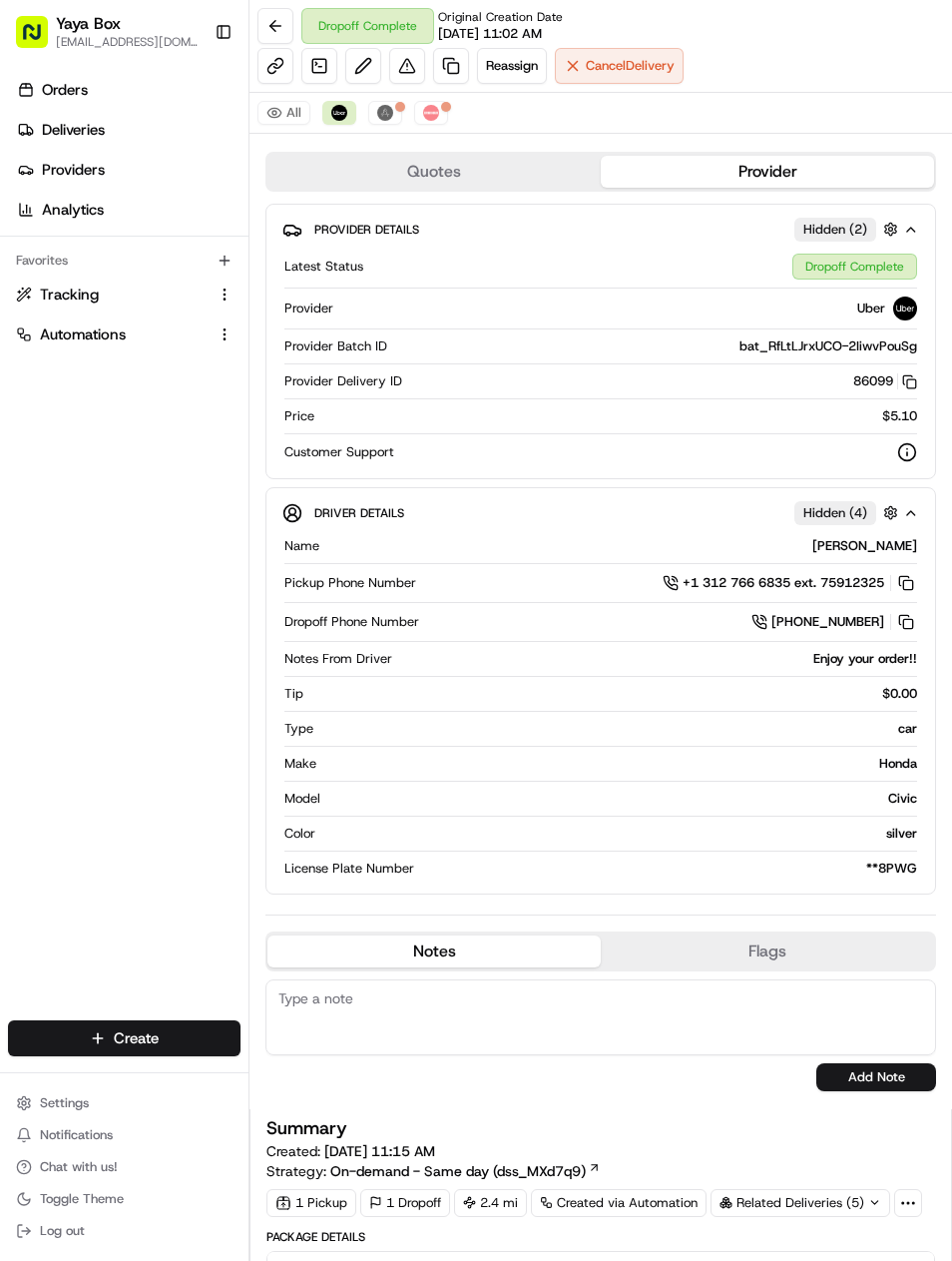 click at bounding box center [451, 66] 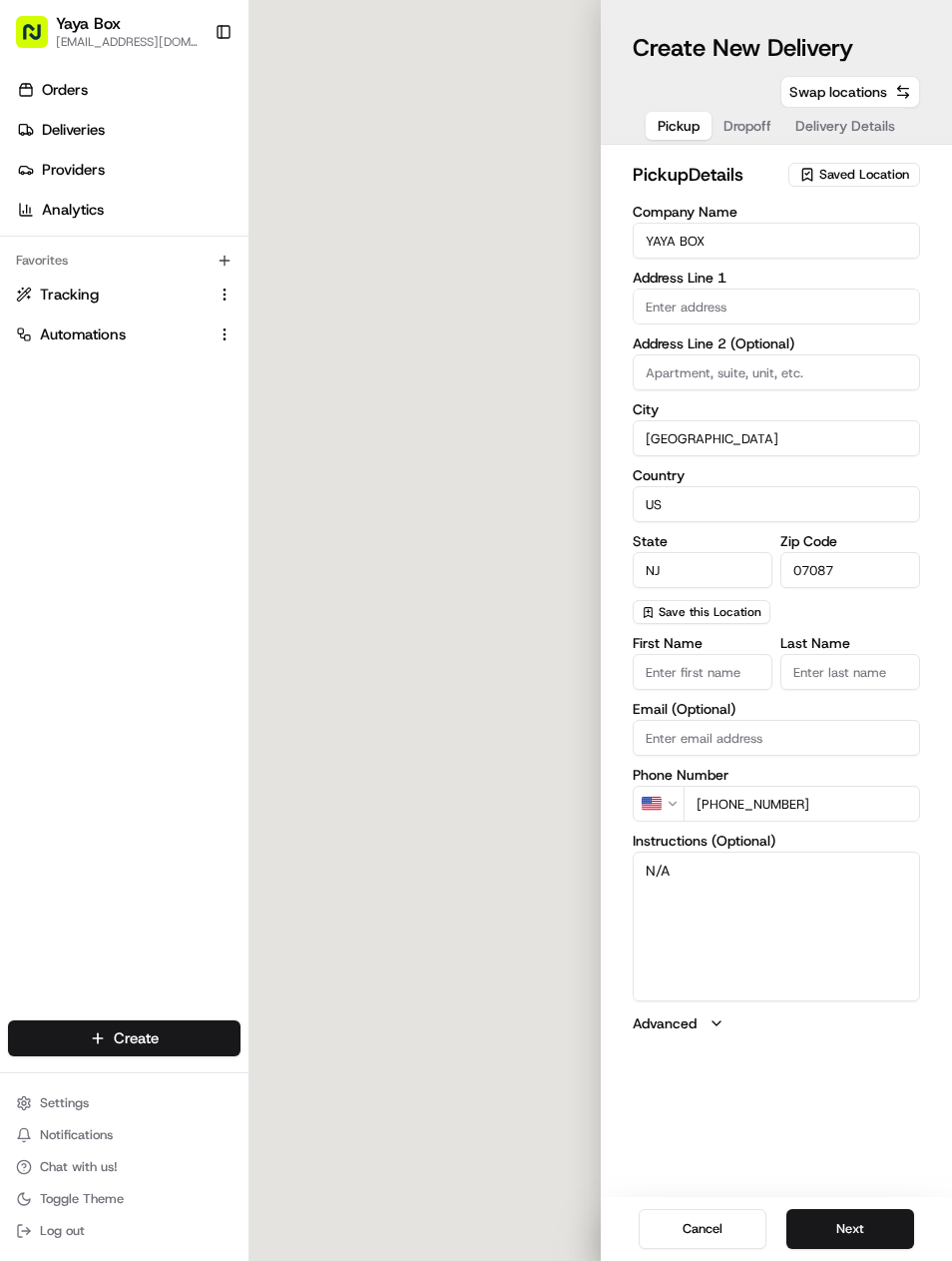 type on "[STREET_ADDRESS][PERSON_NAME]" 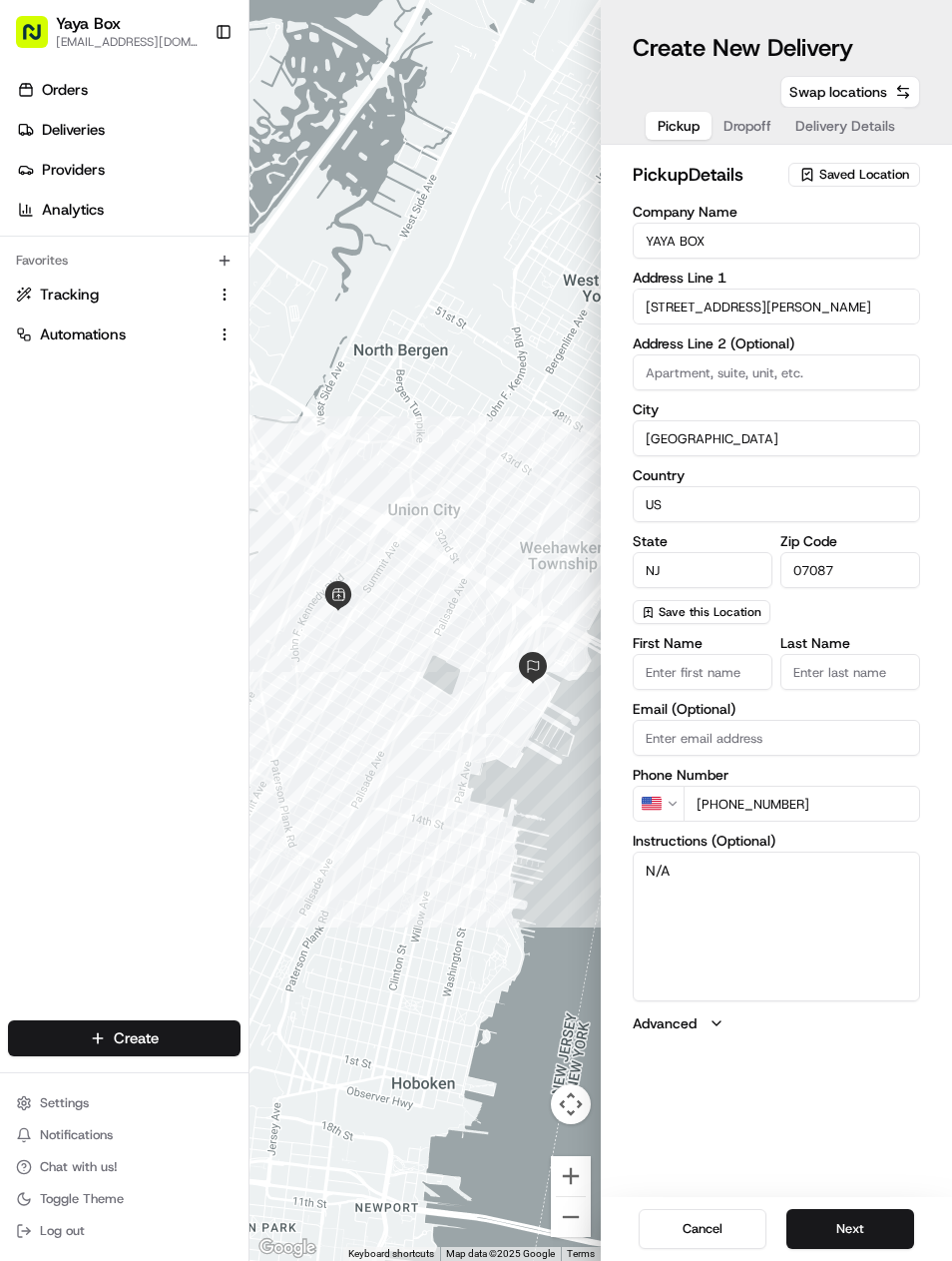 click on "Next" at bounding box center (850, 1229) 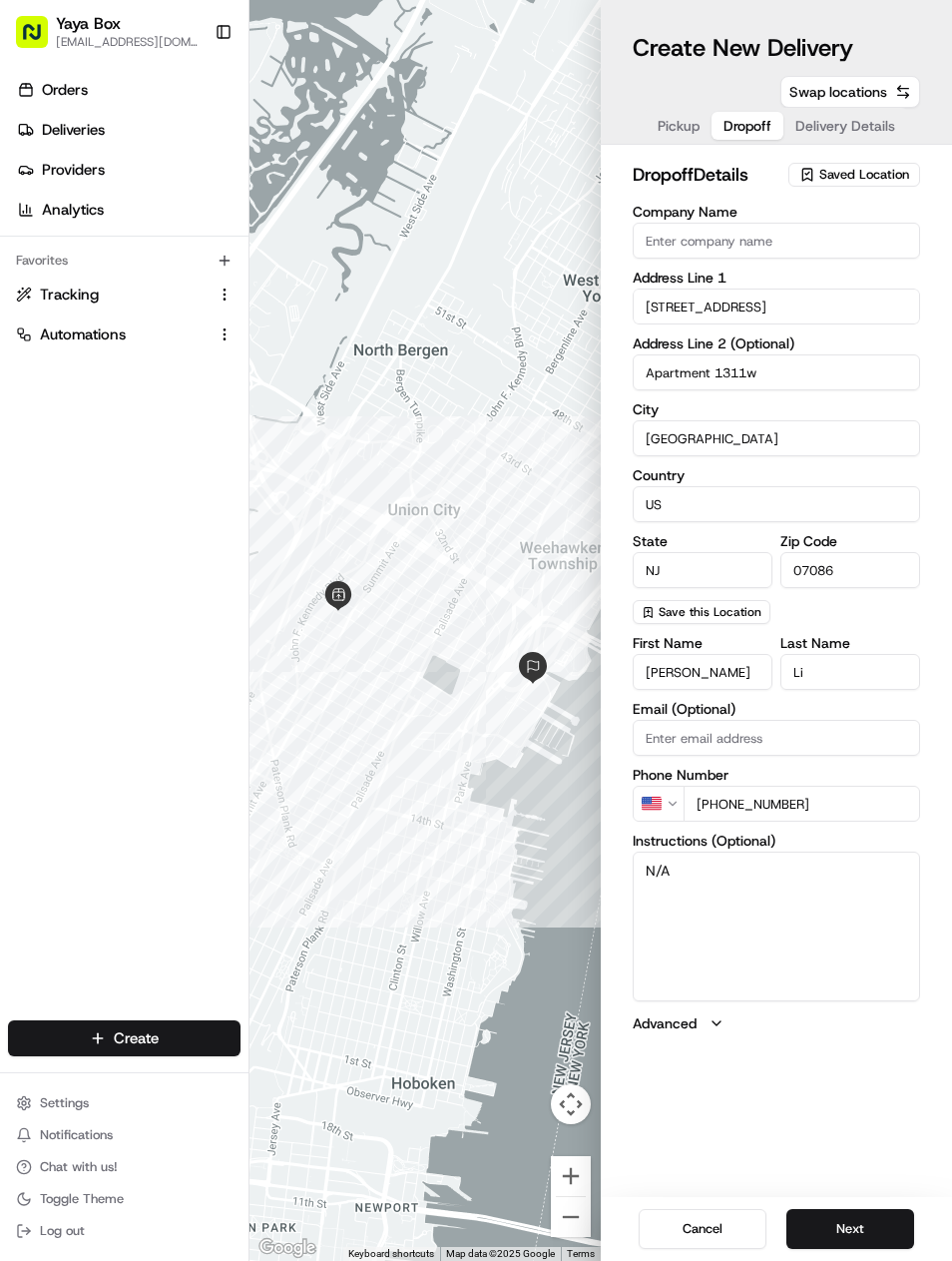click on "Next" at bounding box center [850, 1229] 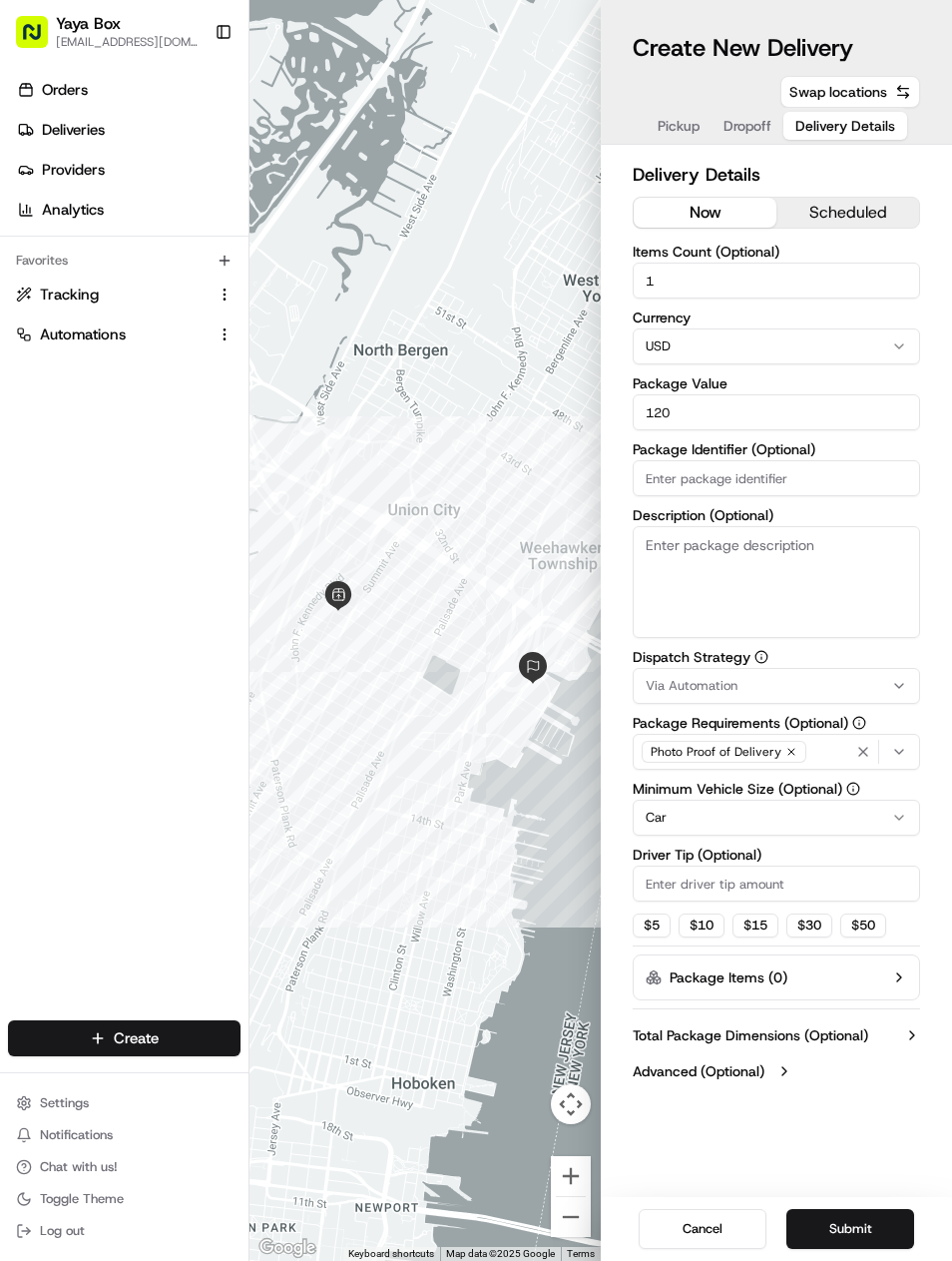 click on "Car" at bounding box center [776, 818] 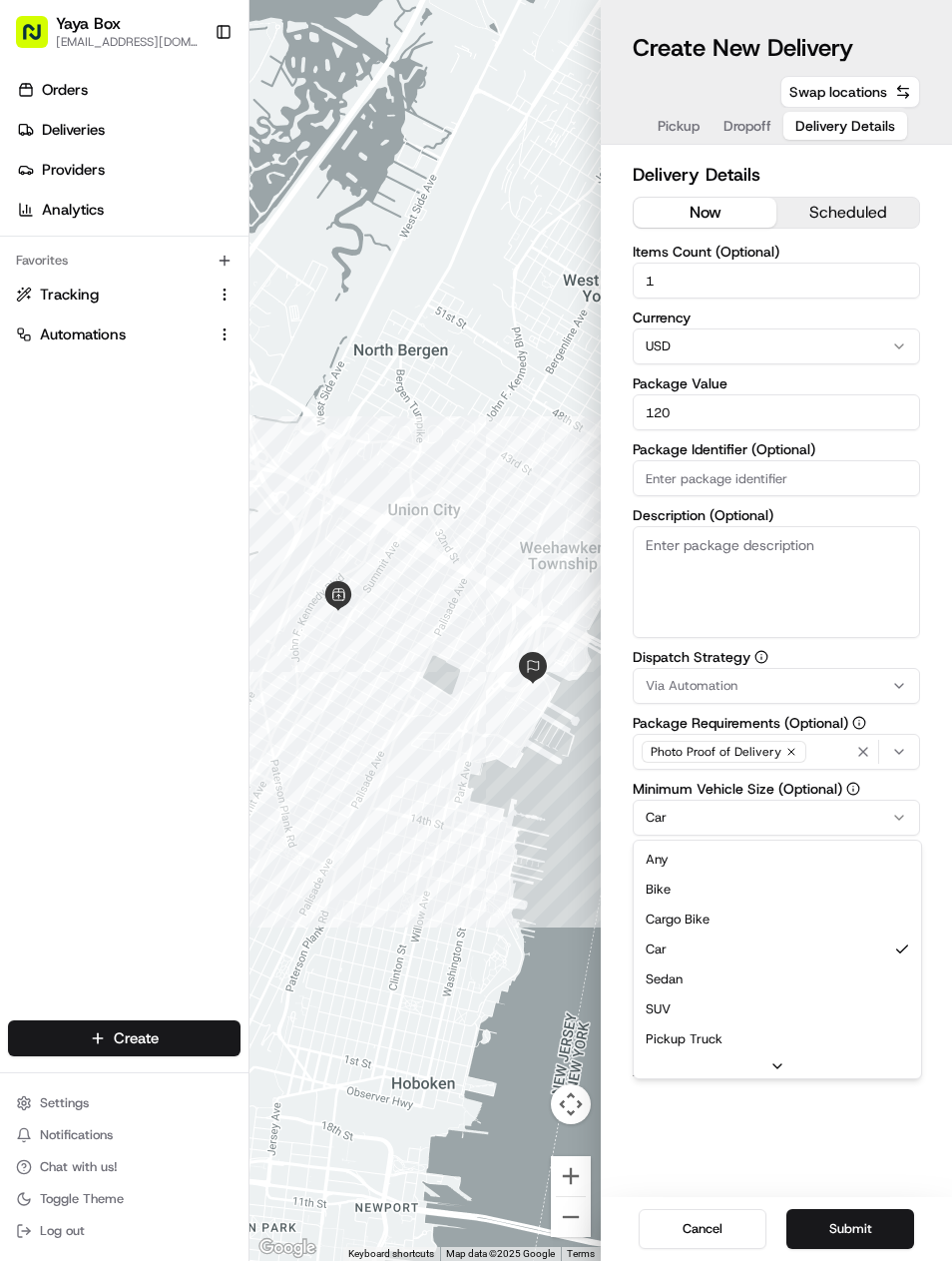 click on "Yaya Box yayaliciousjc@gmail.com Toggle Sidebar Orders Deliveries Providers Analytics Favorites Tracking Automations Main Menu Members & Organization Organization Users Roles Preferences Customization Tracking Orchestration Automations Dispatch Strategy Locations Pickup Locations Dropoff Locations Billing Billing Refund Requests Integrations Notification Triggers Webhooks API Keys Request Logs Create Settings Notifications Chat with us! Toggle Theme Log out To navigate the map with touch gestures double-tap and hold your finger on the map, then drag the map. ← Move left → Move right ↑ Move up ↓ Move down + Zoom in - Zoom out Home Jump left by 75% End Jump right by 75% Page Up Jump up by 75% Page Down Jump down by 75% Keyboard shortcuts Map Data Map data ©2025 Google Map data ©2025 Google 500 m  Click to toggle between metric and imperial units Terms Report a map error Create New Delivery Pickup Dropoff Delivery Details Swap locations Delivery Details now scheduled 1 Currency USD 120" at bounding box center (476, 630) 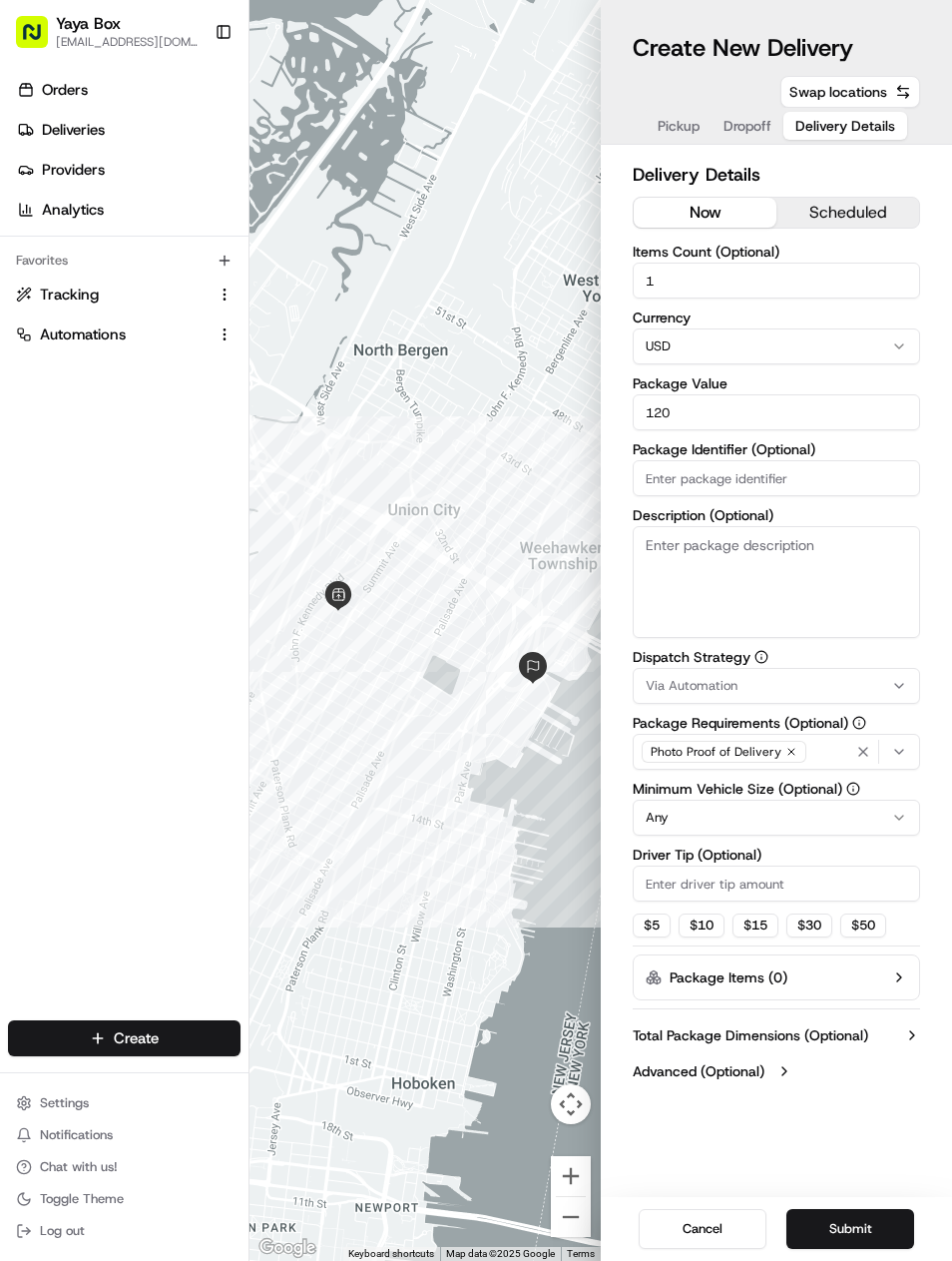 click on "Submit" at bounding box center (850, 1229) 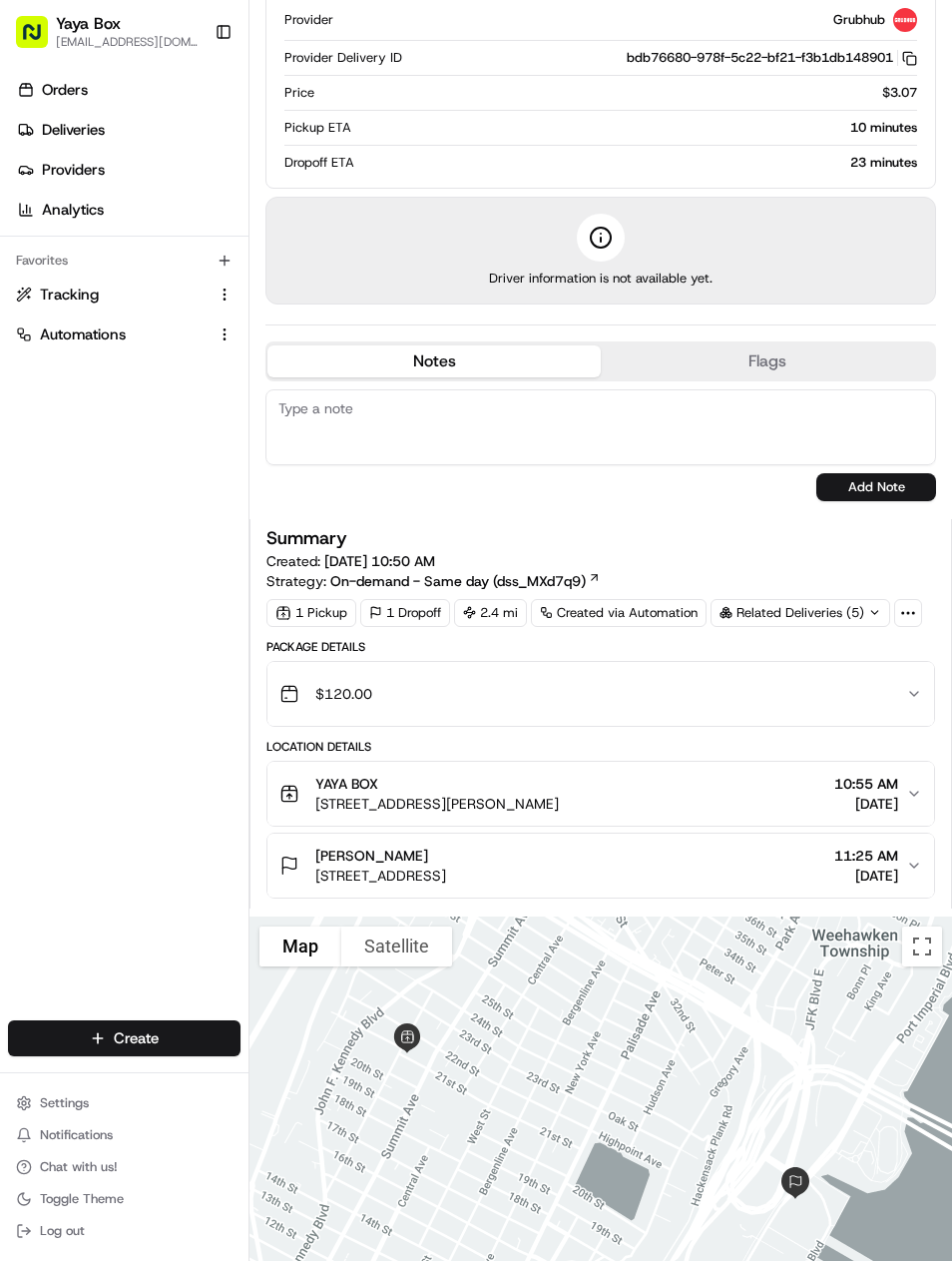 scroll, scrollTop: 0, scrollLeft: 0, axis: both 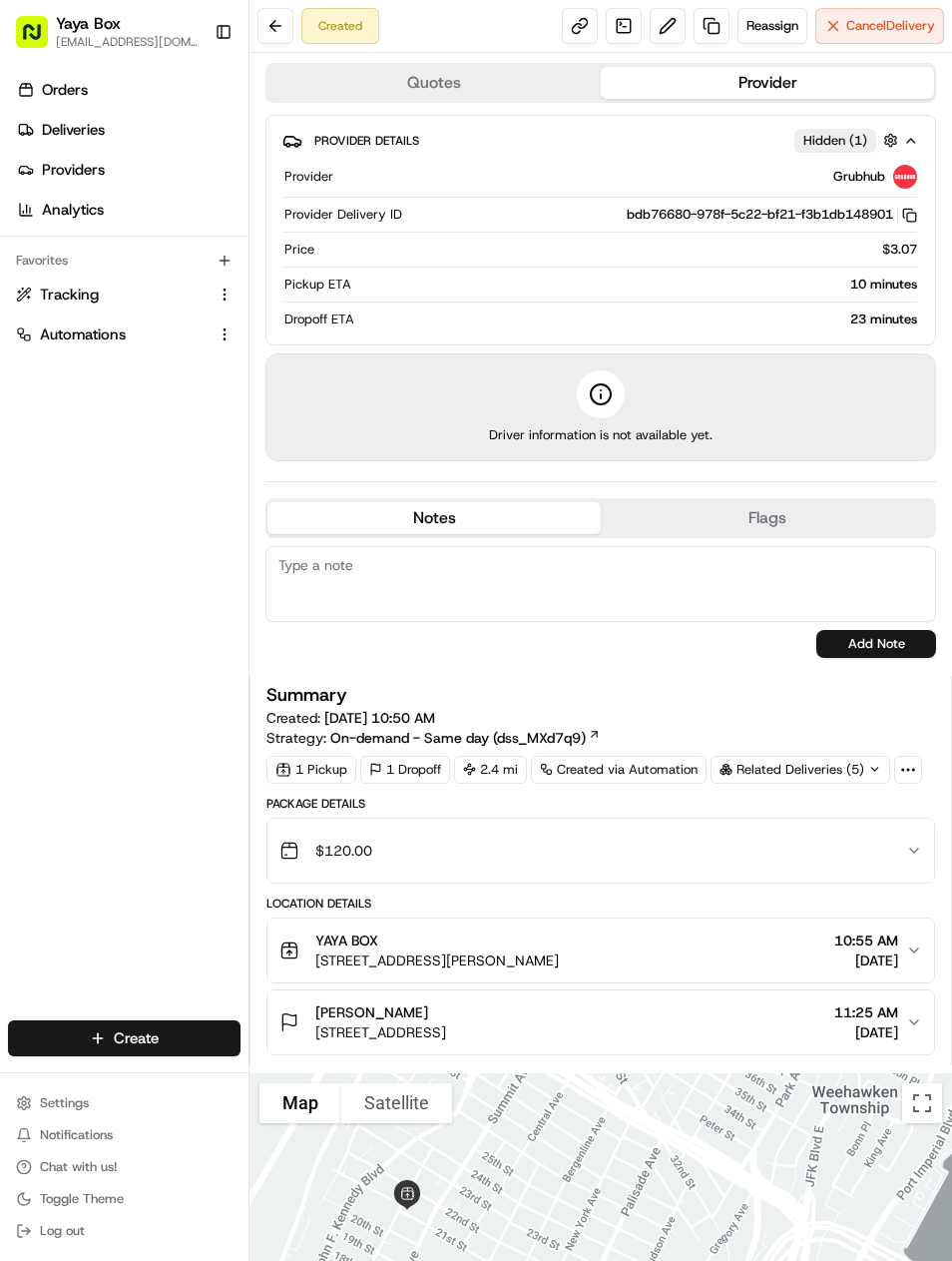 click on "Deliveries" at bounding box center [73, 130] 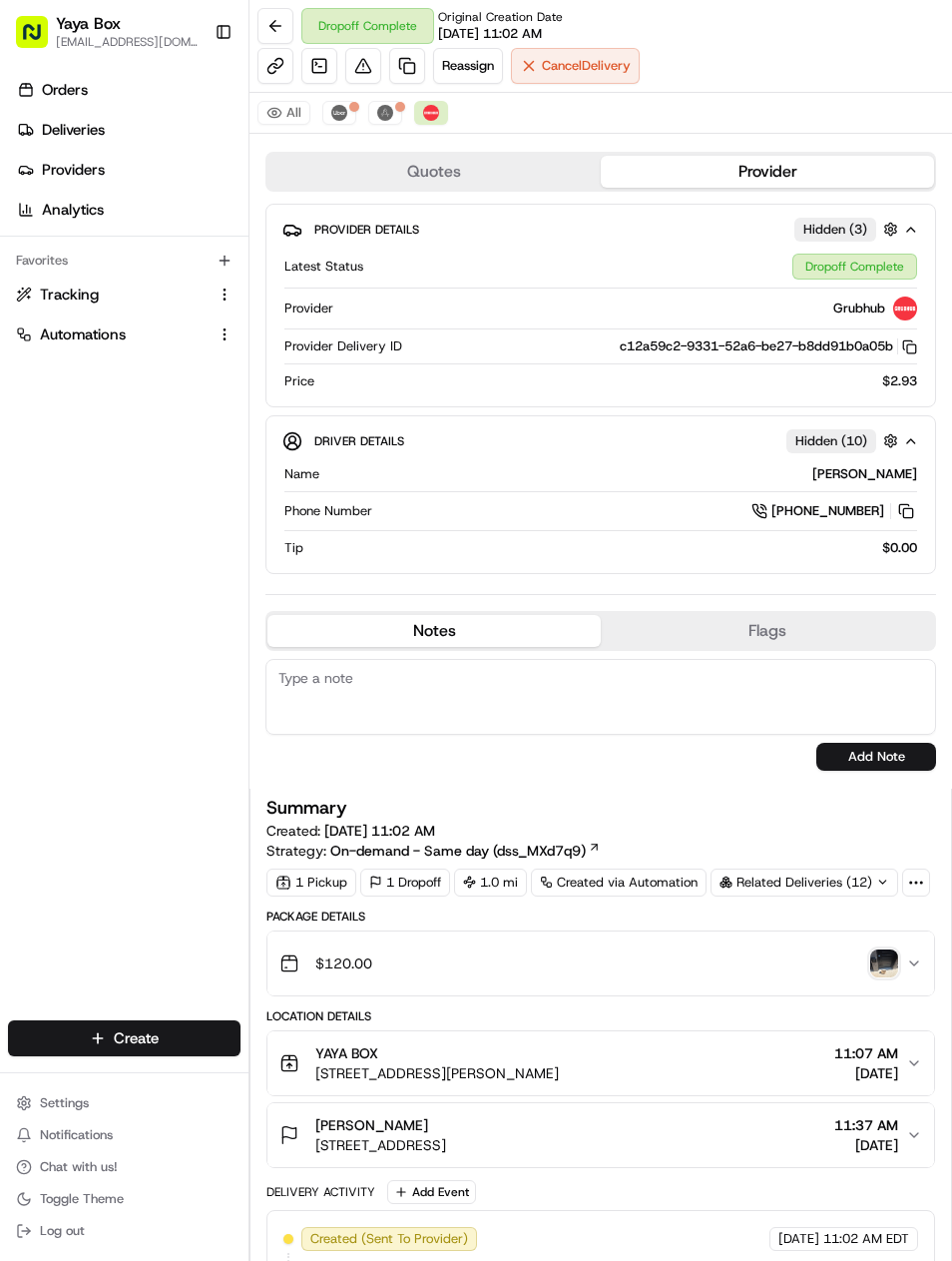 scroll, scrollTop: 0, scrollLeft: 0, axis: both 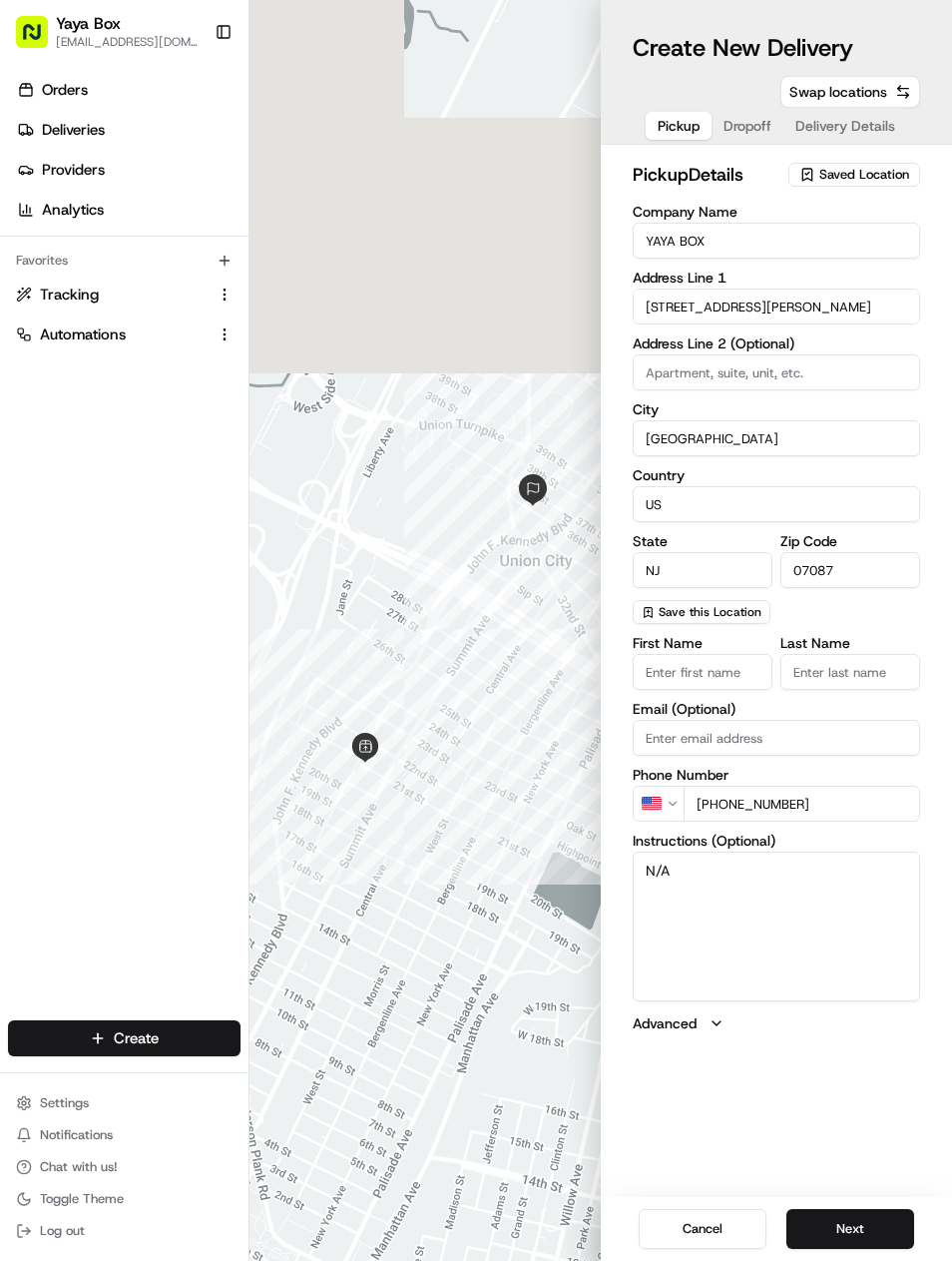 click on "Next" at bounding box center (850, 1229) 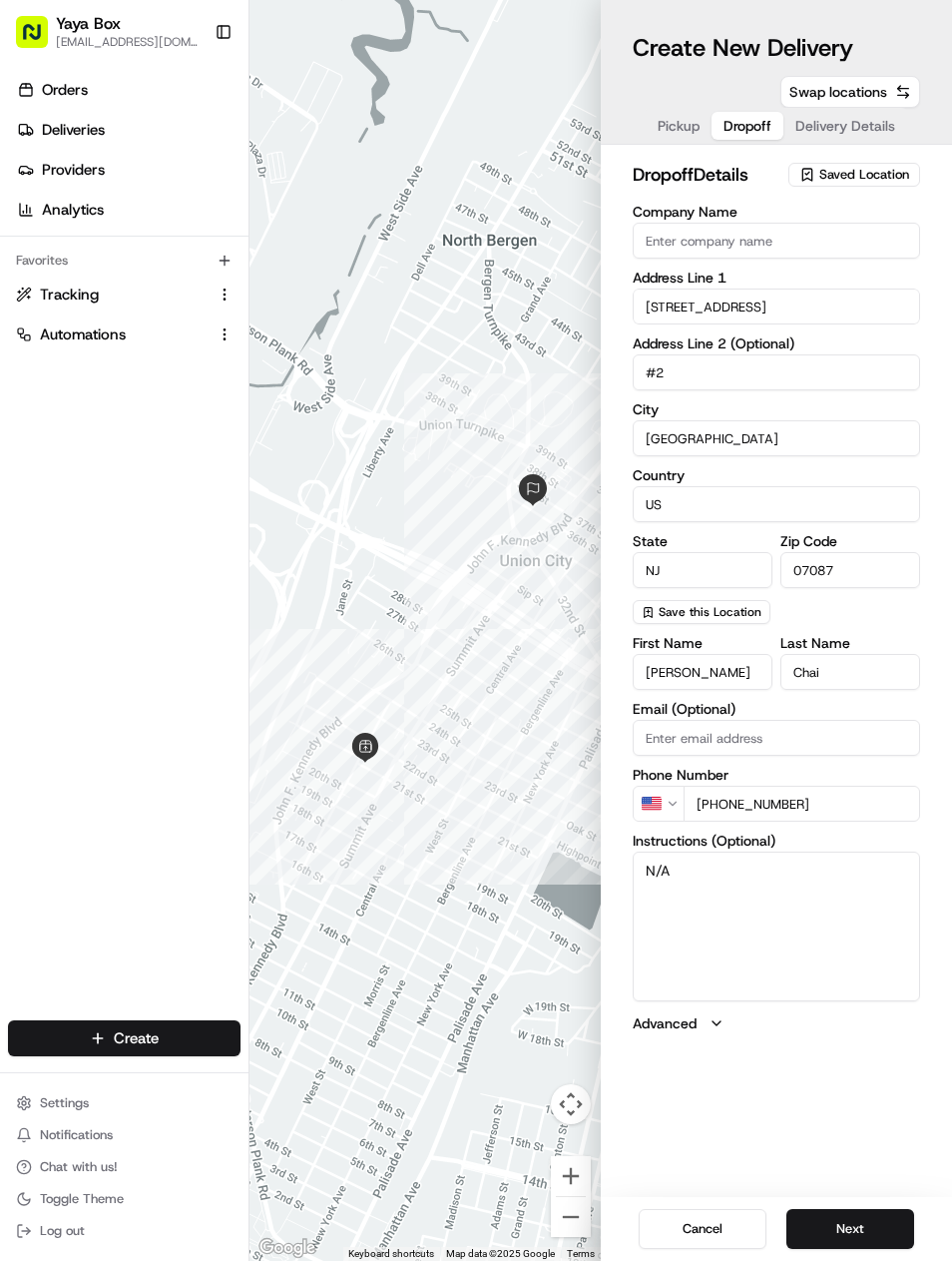 click on "Next" at bounding box center (850, 1229) 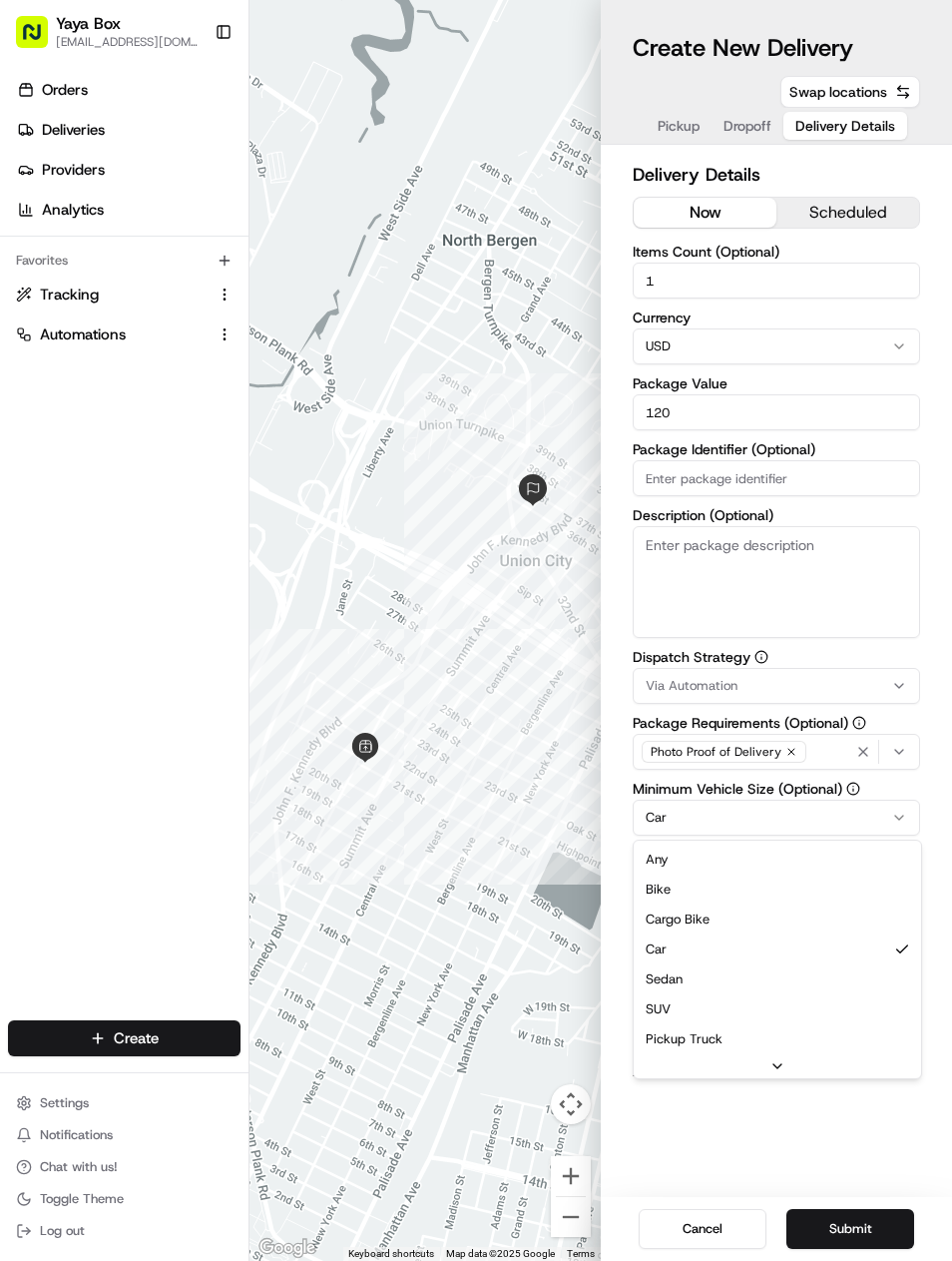 click on "Yaya Box [EMAIL_ADDRESS][DOMAIN_NAME] Toggle Sidebar Orders Deliveries Providers Analytics Favorites Tracking Automations Main Menu Members & Organization Organization Users Roles Preferences Customization Tracking Orchestration Automations Dispatch Strategy Locations Pickup Locations Dropoff Locations Billing Billing Refund Requests Integrations Notification Triggers Webhooks API Keys Request Logs Create Settings Notifications Chat with us! Toggle Theme Log out To navigate the map with touch gestures double-tap and hold your finger on the map, then drag the map. ← Move left → Move right ↑ Move up ↓ Move down + Zoom in - Zoom out Home Jump left by 75% End Jump right by 75% Page Up Jump up by 75% Page Down Jump down by 75% Keyboard shortcuts Map Data Map data ©2025 Google Map data ©2025 Google 200 m  Click to toggle between metric and imperial units Terms Report a map error Create New Delivery Pickup Dropoff Delivery Details Swap locations Delivery Details now scheduled 1 Currency USD 120" at bounding box center (476, 630) 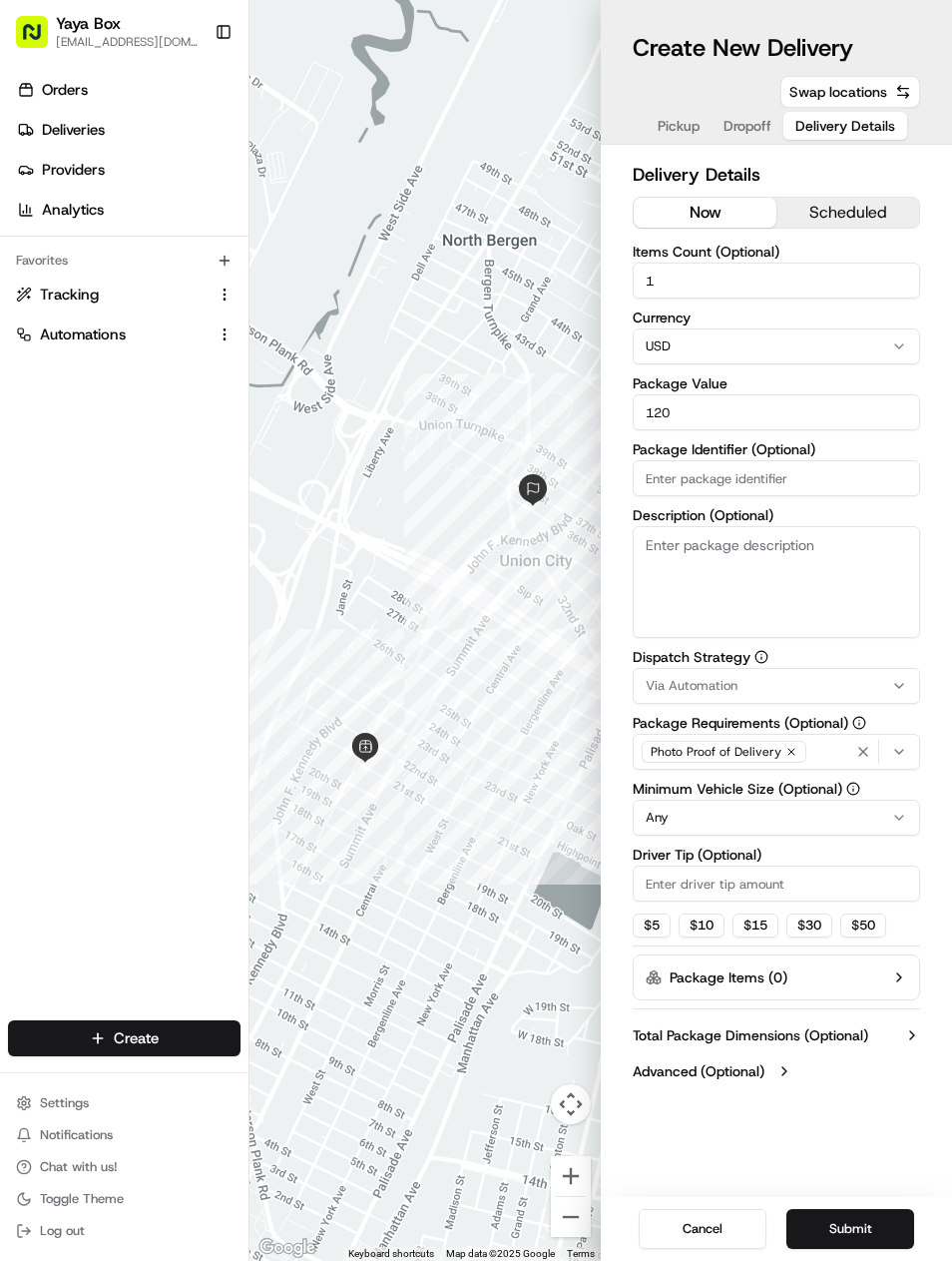 click on "Submit" at bounding box center (850, 1229) 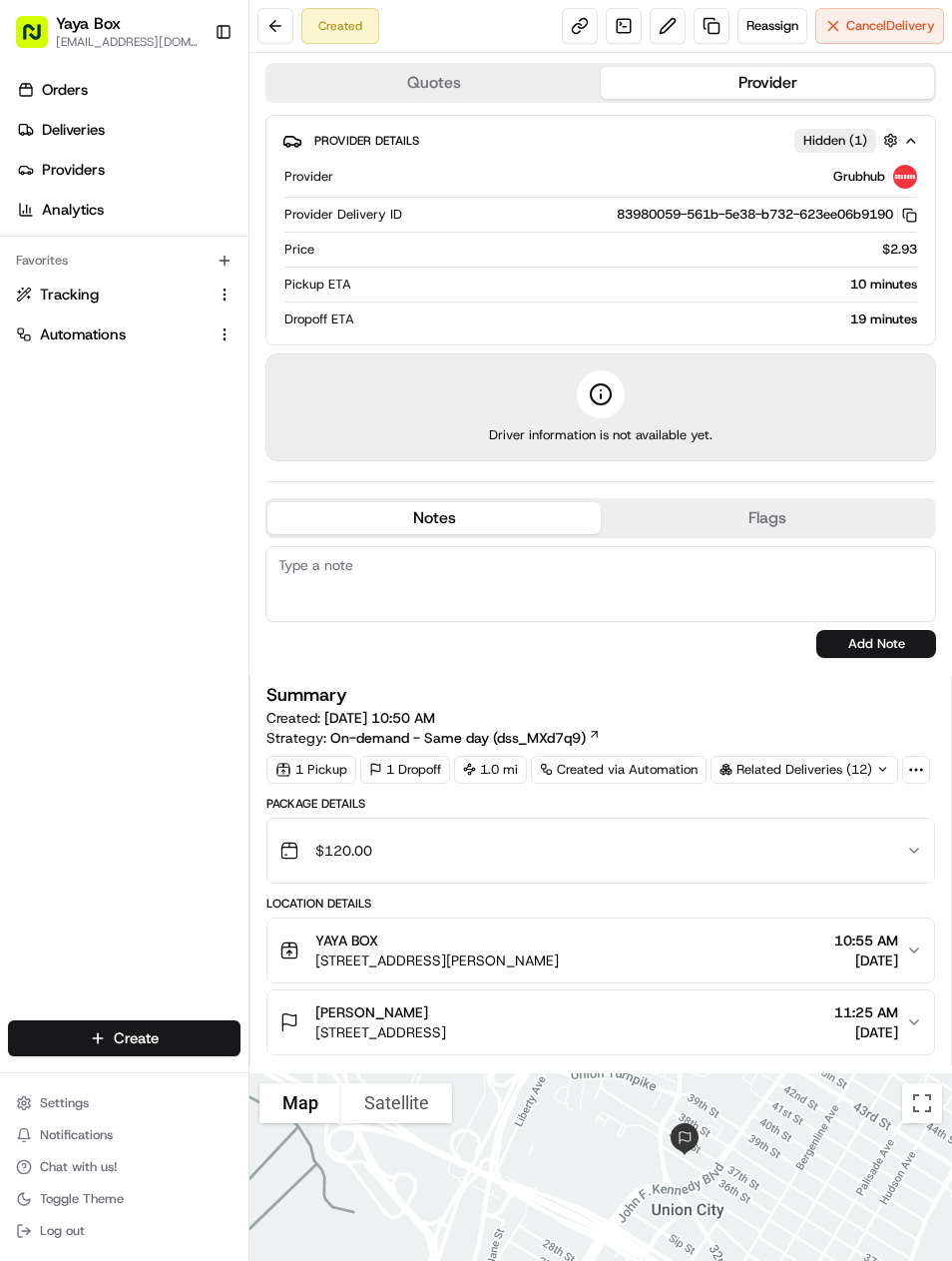 click on "Deliveries" at bounding box center (73, 130) 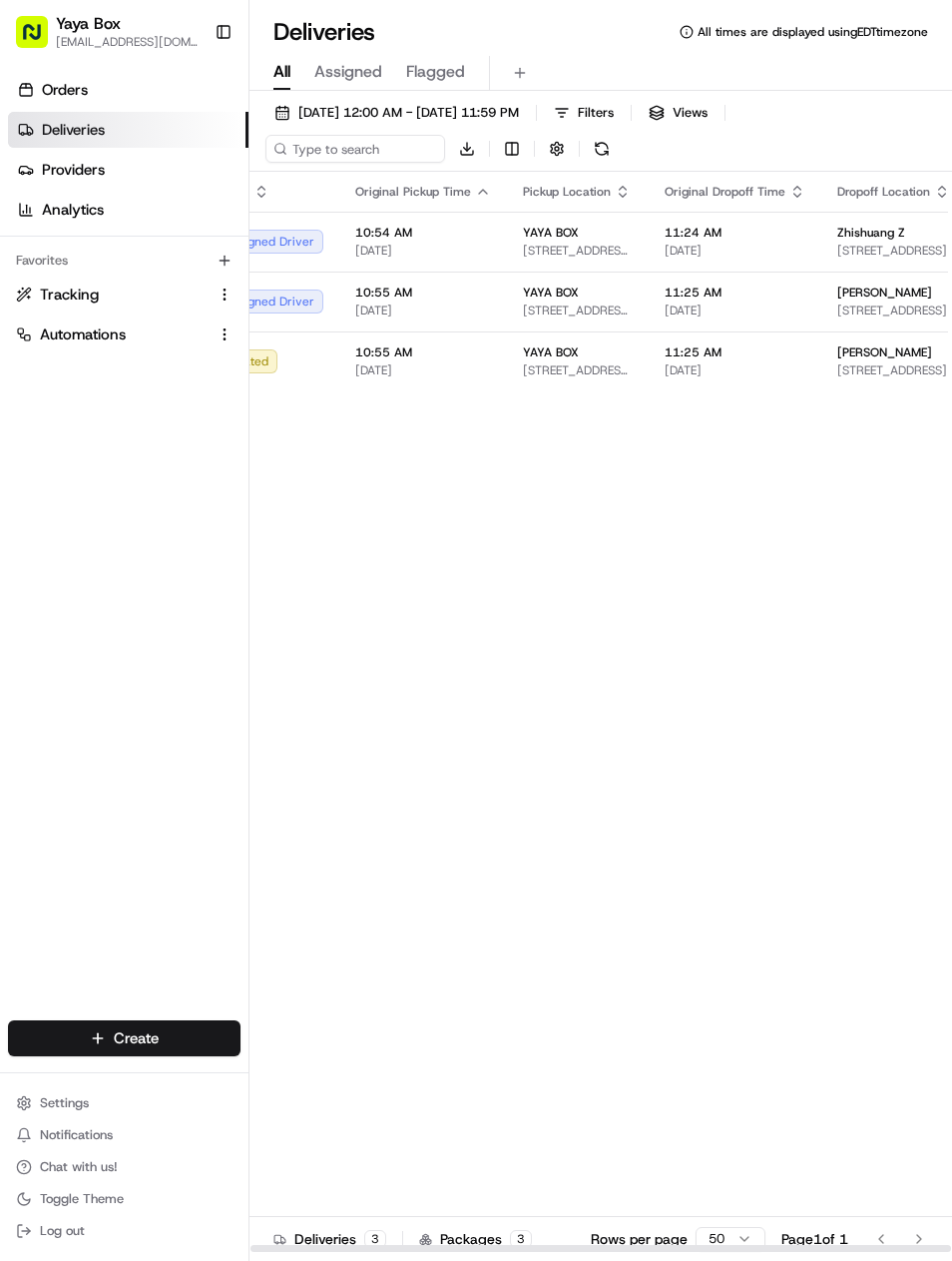 scroll, scrollTop: 0, scrollLeft: 0, axis: both 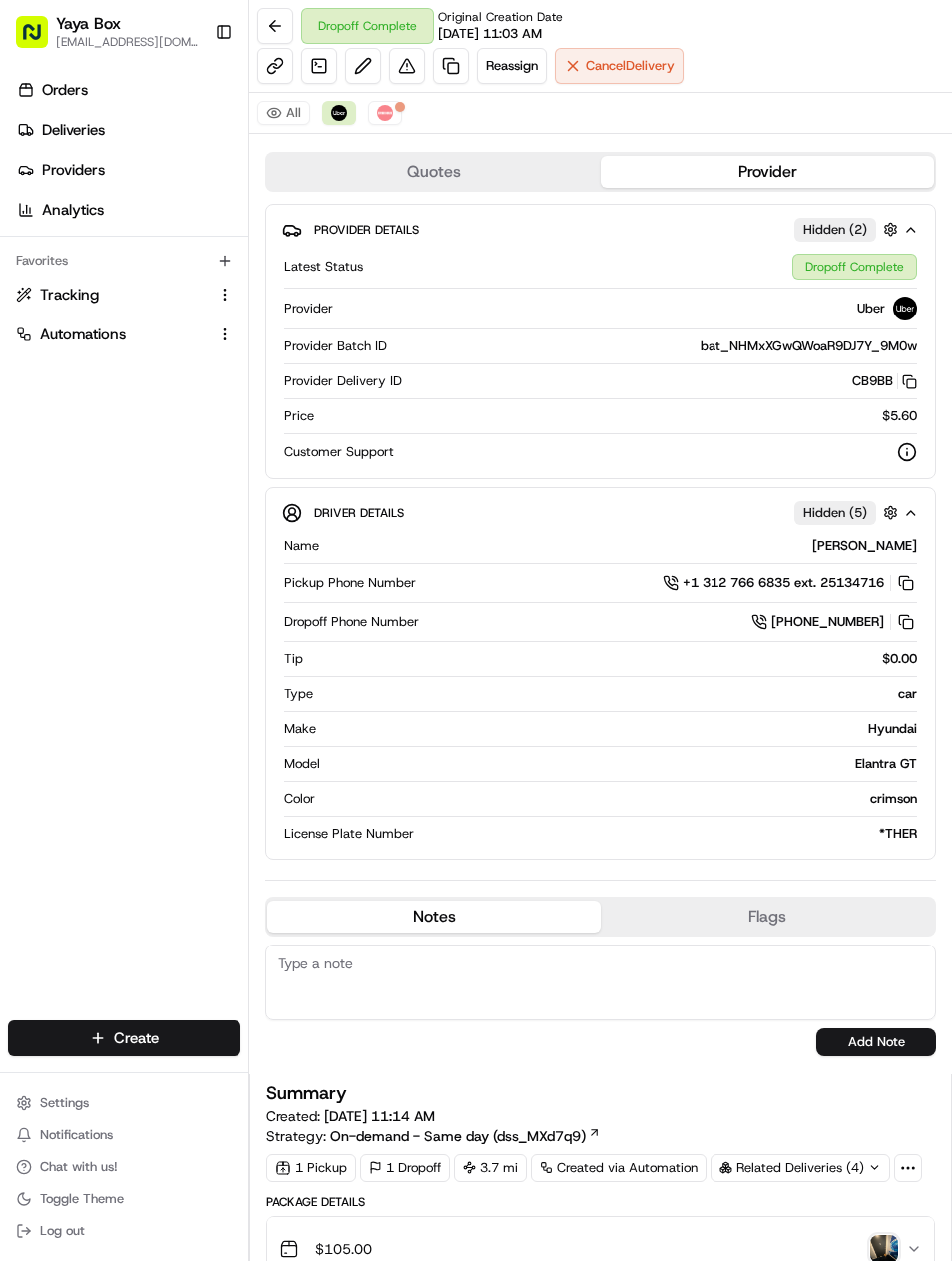 click at bounding box center (451, 66) 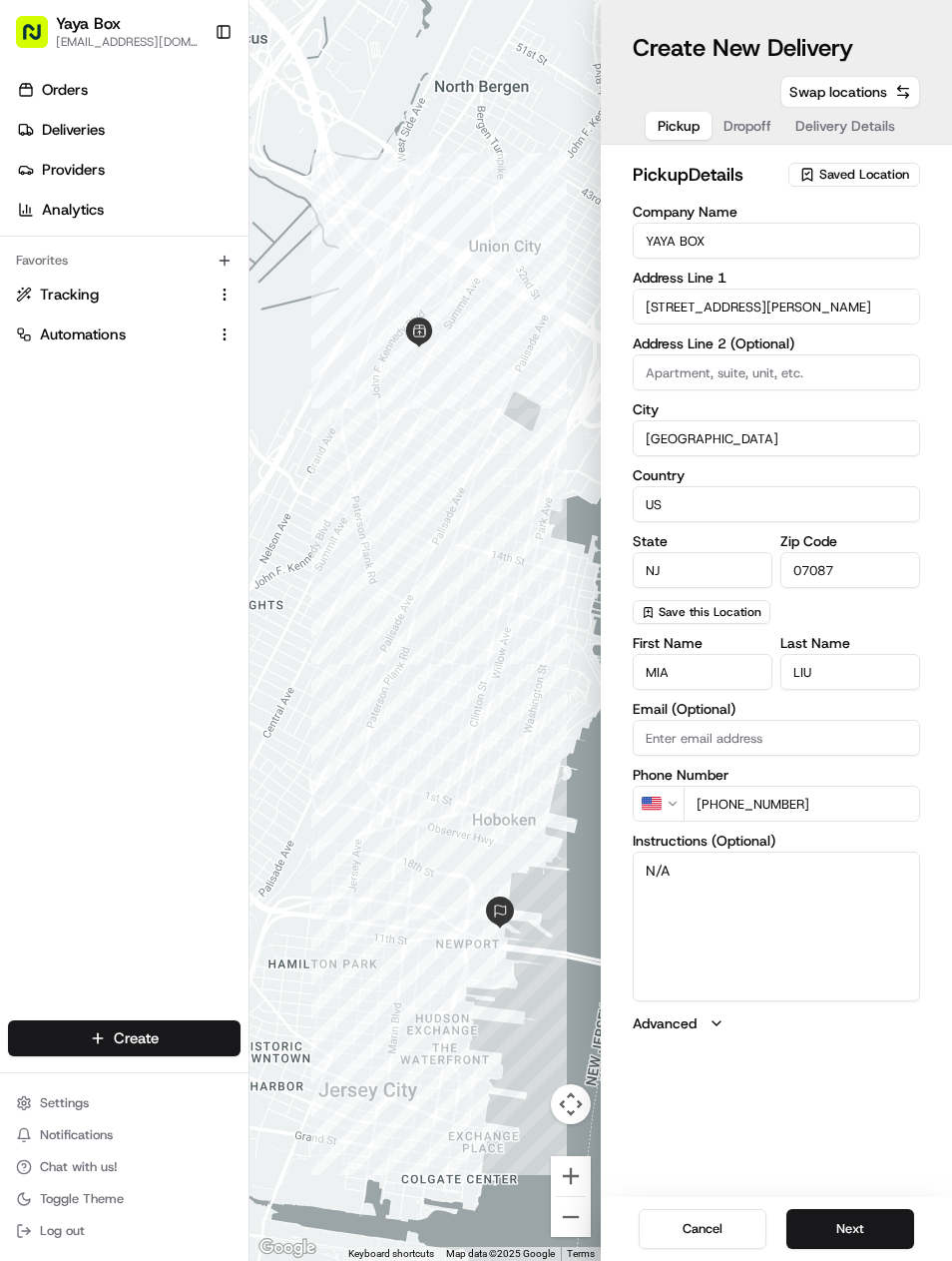 click on "Next" at bounding box center [850, 1229] 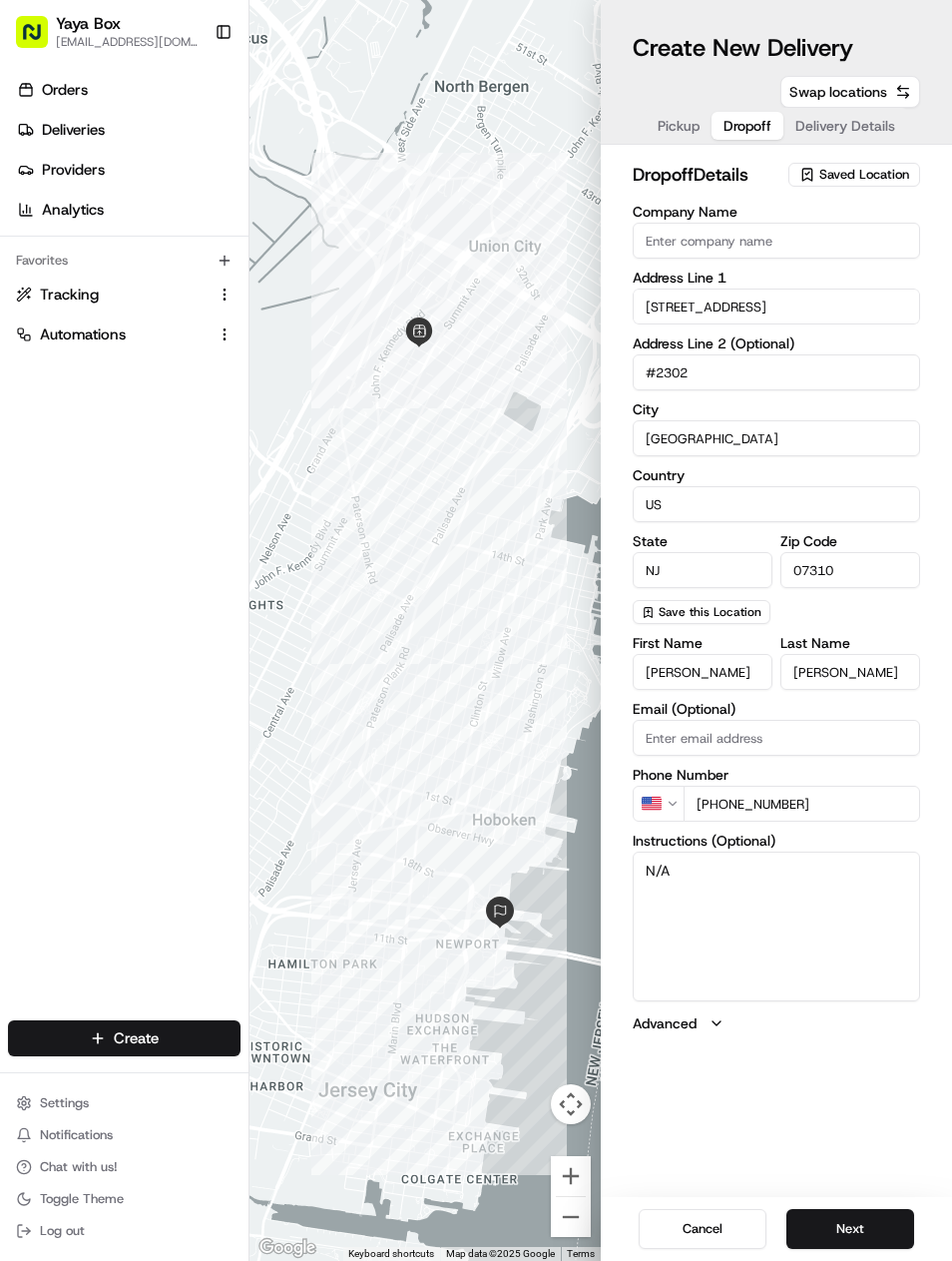 click on "Next" at bounding box center (850, 1229) 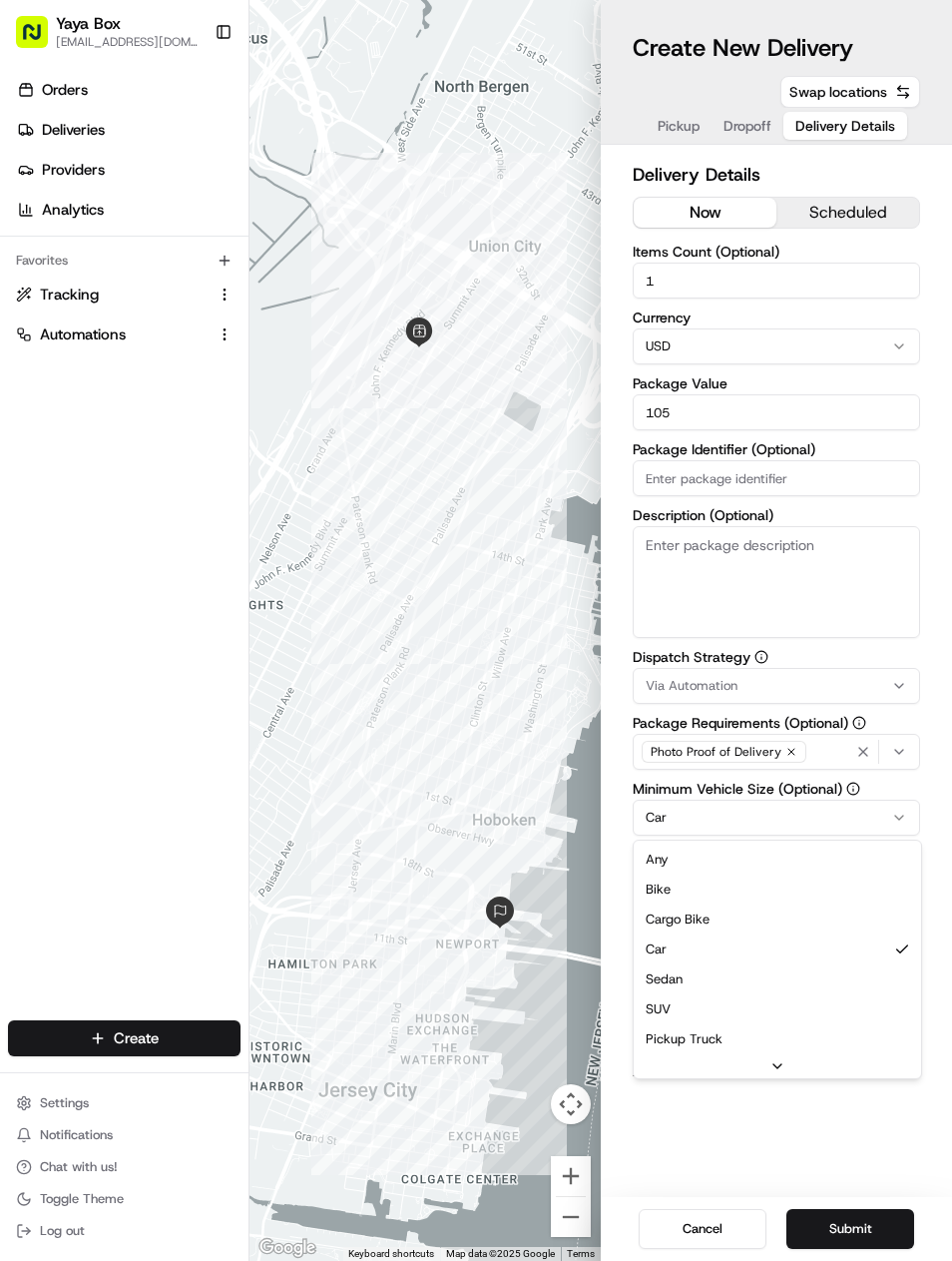click on "Yaya Box yayaliciousjc@gmail.com Toggle Sidebar Orders Deliveries Providers Analytics Favorites Tracking Automations Main Menu Members & Organization Organization Users Roles Preferences Customization Tracking Orchestration Automations Dispatch Strategy Locations Pickup Locations Dropoff Locations Billing Billing Refund Requests Integrations Notification Triggers Webhooks API Keys Request Logs Create Settings Notifications Chat with us! Toggle Theme Log out To navigate the map with touch gestures double-tap and hold your finger on the map, then drag the map. ← Move left → Move right ↑ Move up ↓ Move down + Zoom in - Zoom out Home Jump left by 75% End Jump right by 75% Page Up Jump up by 75% Page Down Jump down by 75% Keyboard shortcuts Map Data Map data ©2025 Google Map data ©2025 Google 500 m  Click to toggle between metric and imperial units Terms Report a map error Create New Delivery Pickup Dropoff Delivery Details Swap locations Delivery Details now scheduled 1 Currency USD 105" at bounding box center (476, 630) 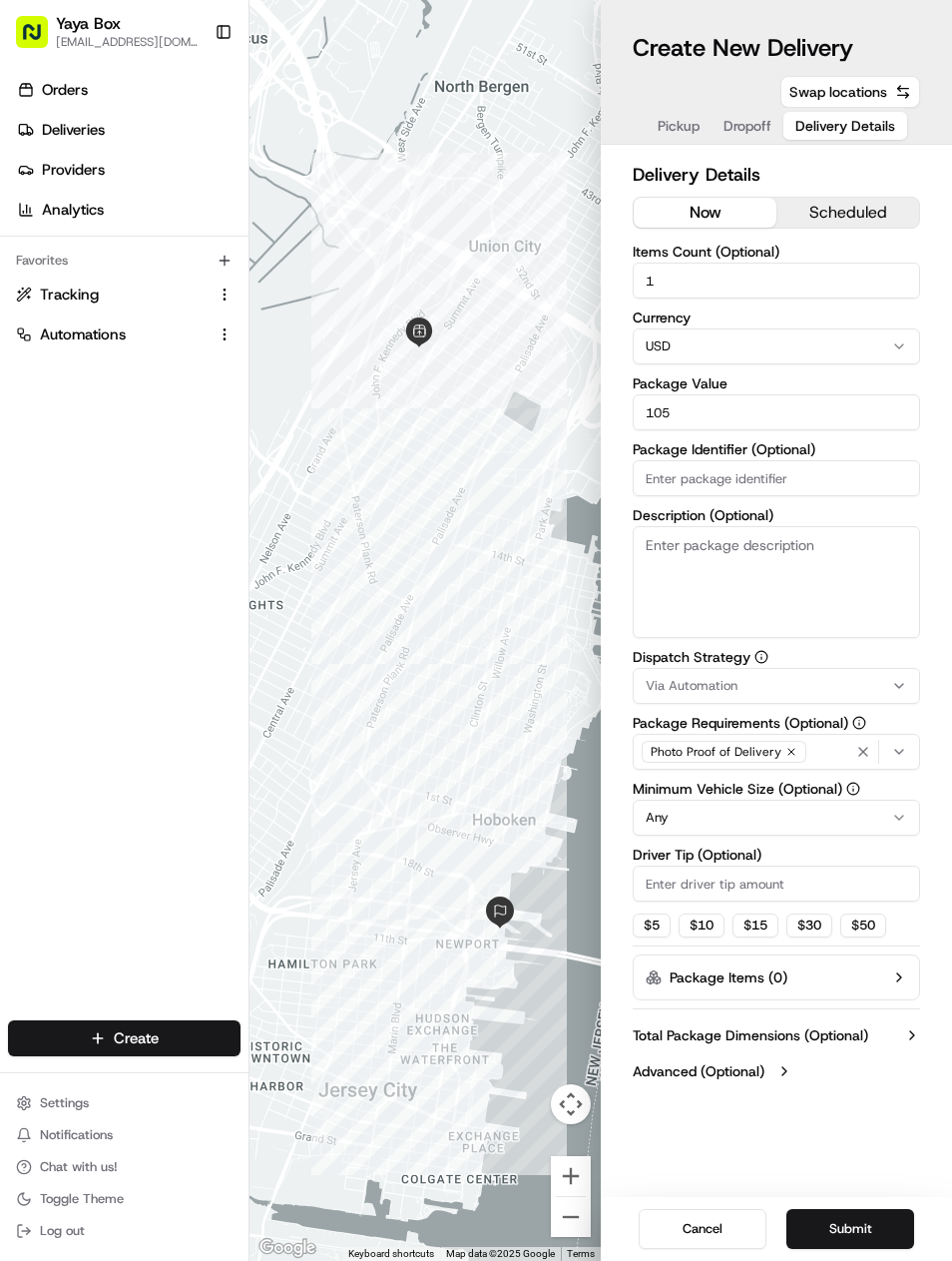 click on "Submit" at bounding box center [850, 1229] 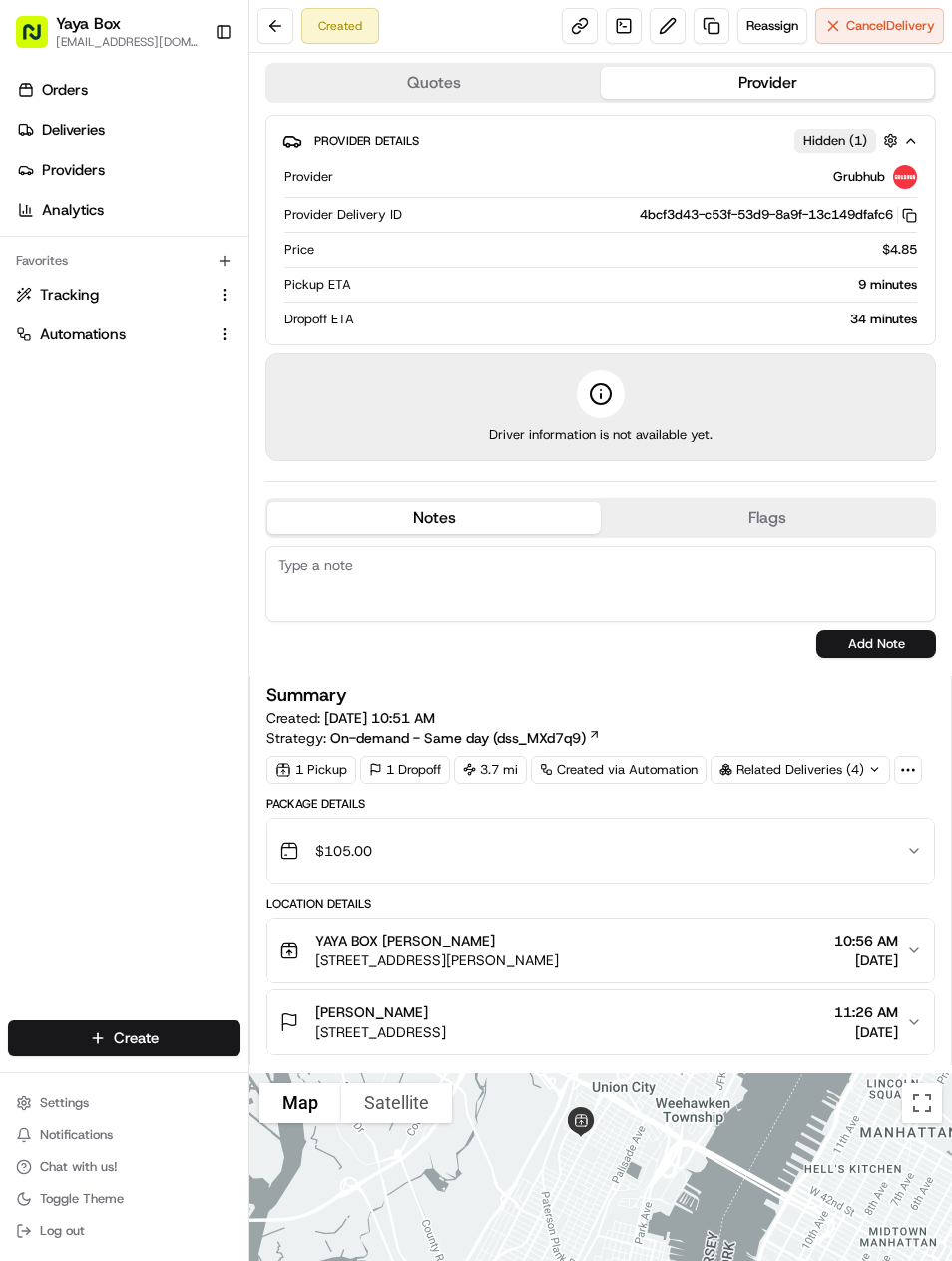 scroll, scrollTop: 0, scrollLeft: 0, axis: both 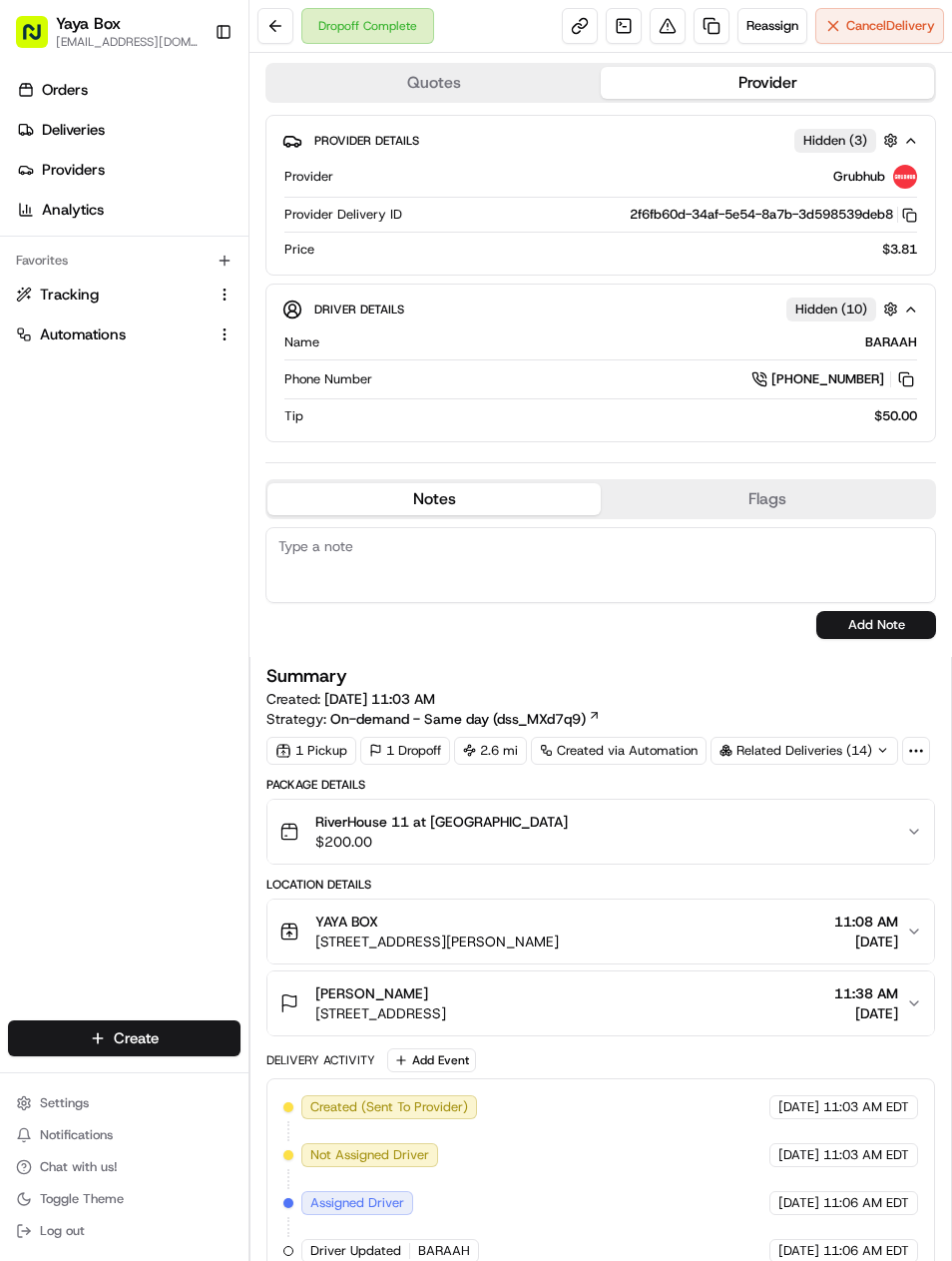 click at bounding box center (712, 26) 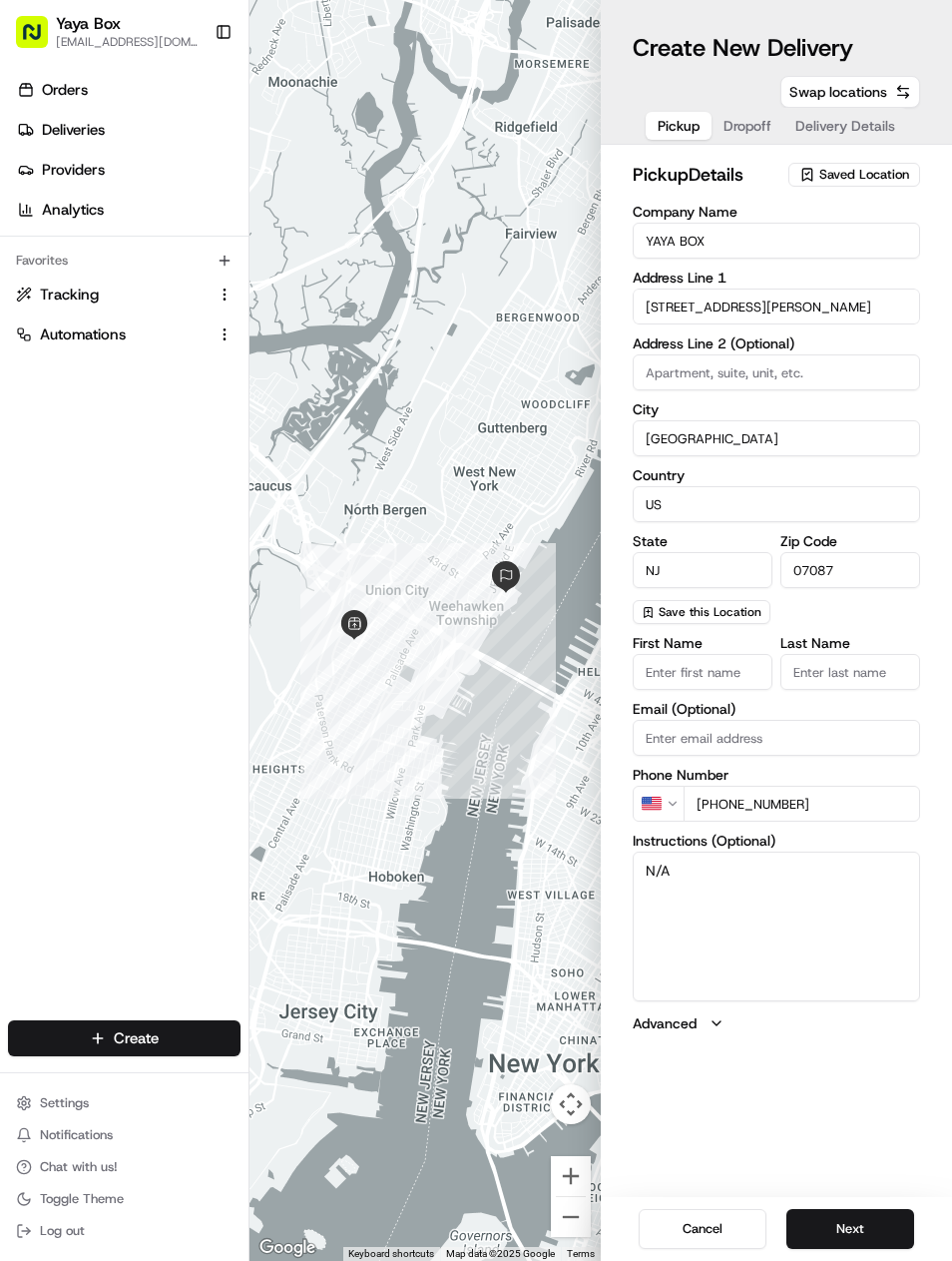click on "Next" at bounding box center (850, 1229) 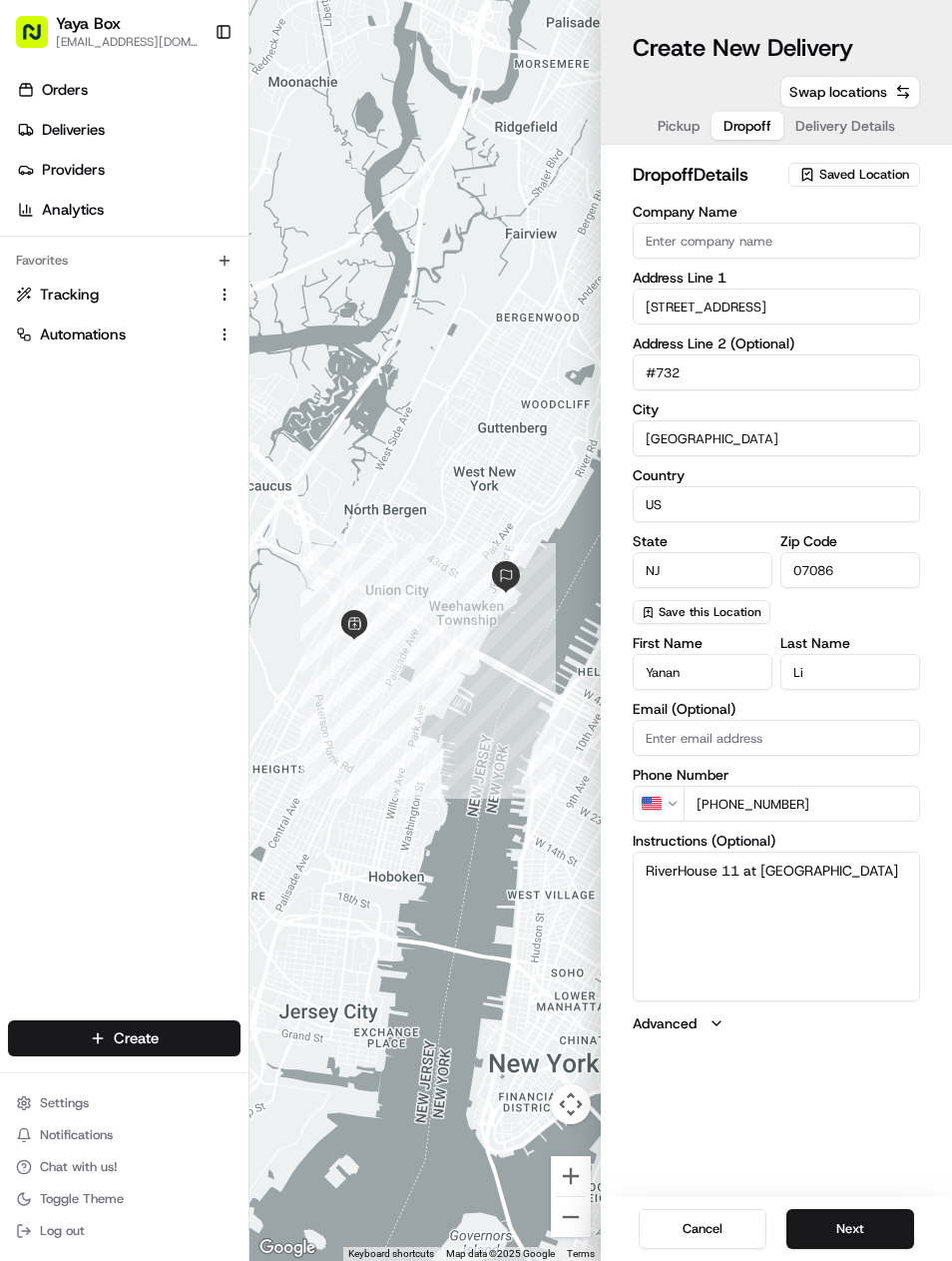 click on "Next" at bounding box center [850, 1229] 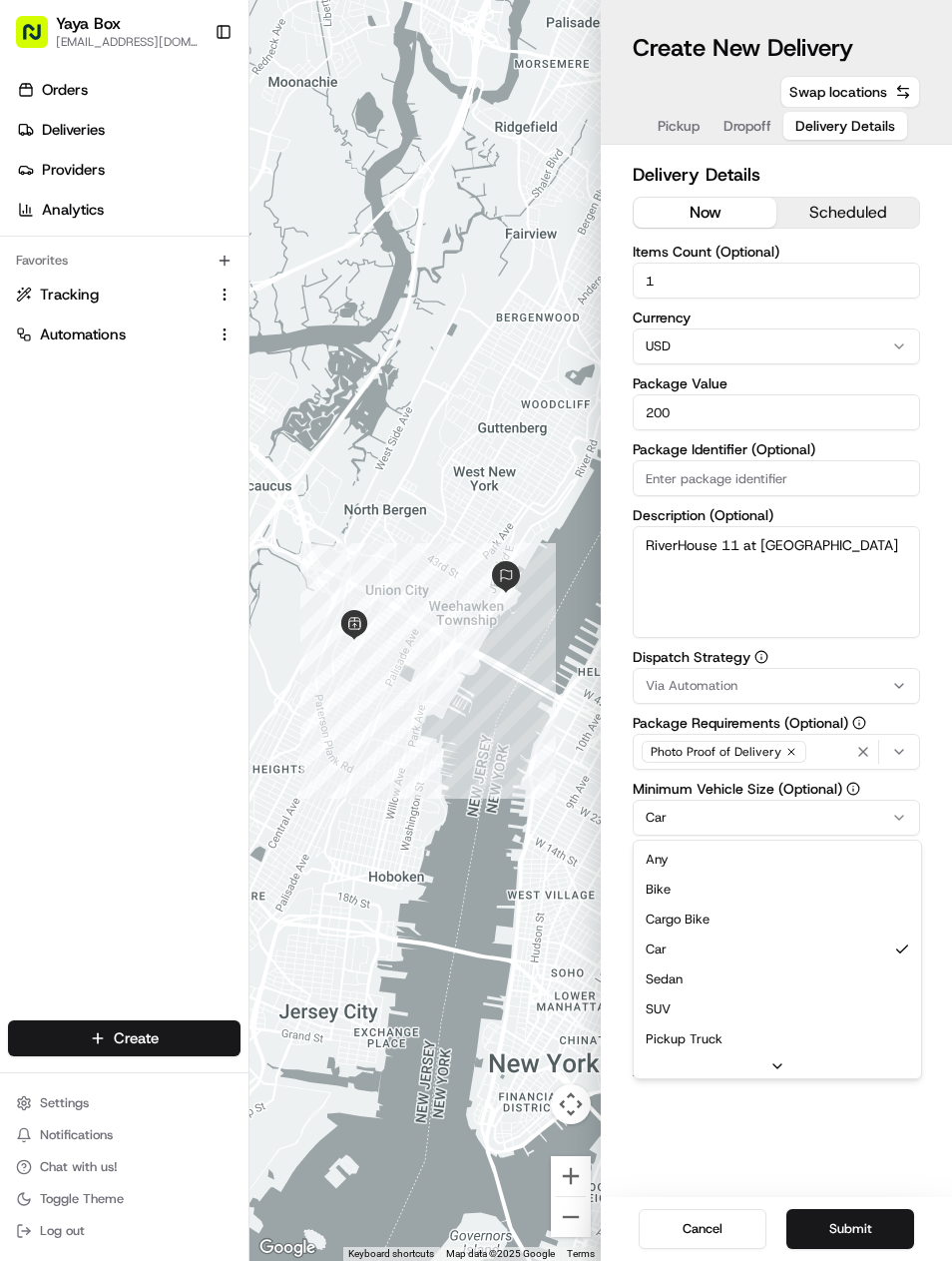click on "Yaya Box yayaliciousjc@gmail.com Toggle Sidebar Orders Deliveries Providers Analytics Favorites Tracking Automations Main Menu Members & Organization Organization Users Roles Preferences Customization Tracking Orchestration Automations Dispatch Strategy Locations Pickup Locations Dropoff Locations Billing Billing Refund Requests Integrations Notification Triggers Webhooks API Keys Request Logs Create Settings Notifications Chat with us! Toggle Theme Log out To navigate the map with touch gestures double-tap and hold your finger on the map, then drag the map. ← Move left → Move right ↑ Move up ↓ Move down + Zoom in - Zoom out Home Jump left by 75% End Jump right by 75% Page Up Jump up by 75% Page Down Jump down by 75% Keyboard shortcuts Map Data Map data ©2025 Google Map data ©2025 Google 1 km  Click to toggle between metric and imperial units Terms Report a map error Create New Delivery Pickup Dropoff Delivery Details Swap locations Delivery Details now scheduled 1 Currency USD 200" at bounding box center (476, 630) 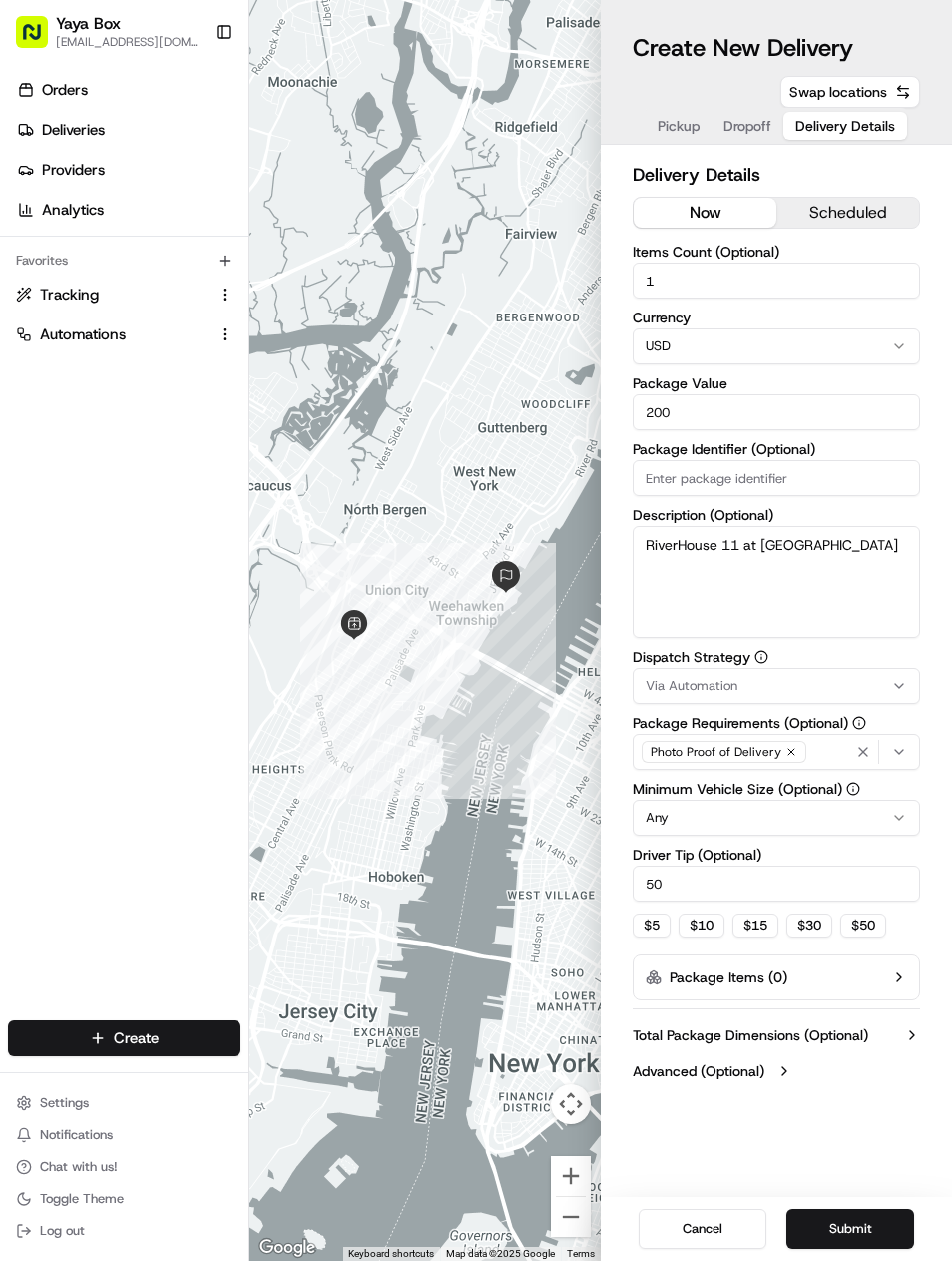click on "Submit" at bounding box center [850, 1229] 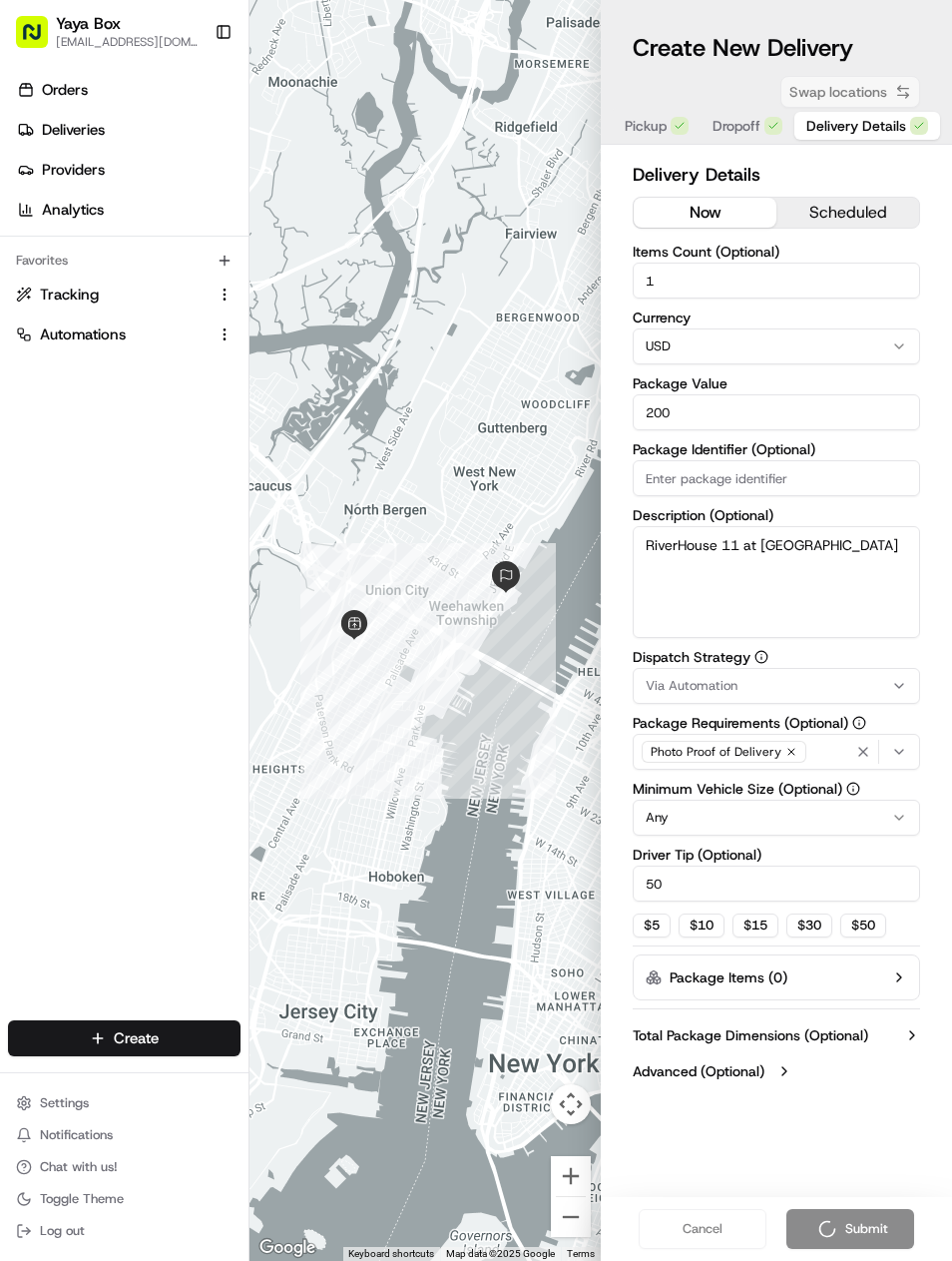 click on "Cancel Submit" at bounding box center (776, 1229) 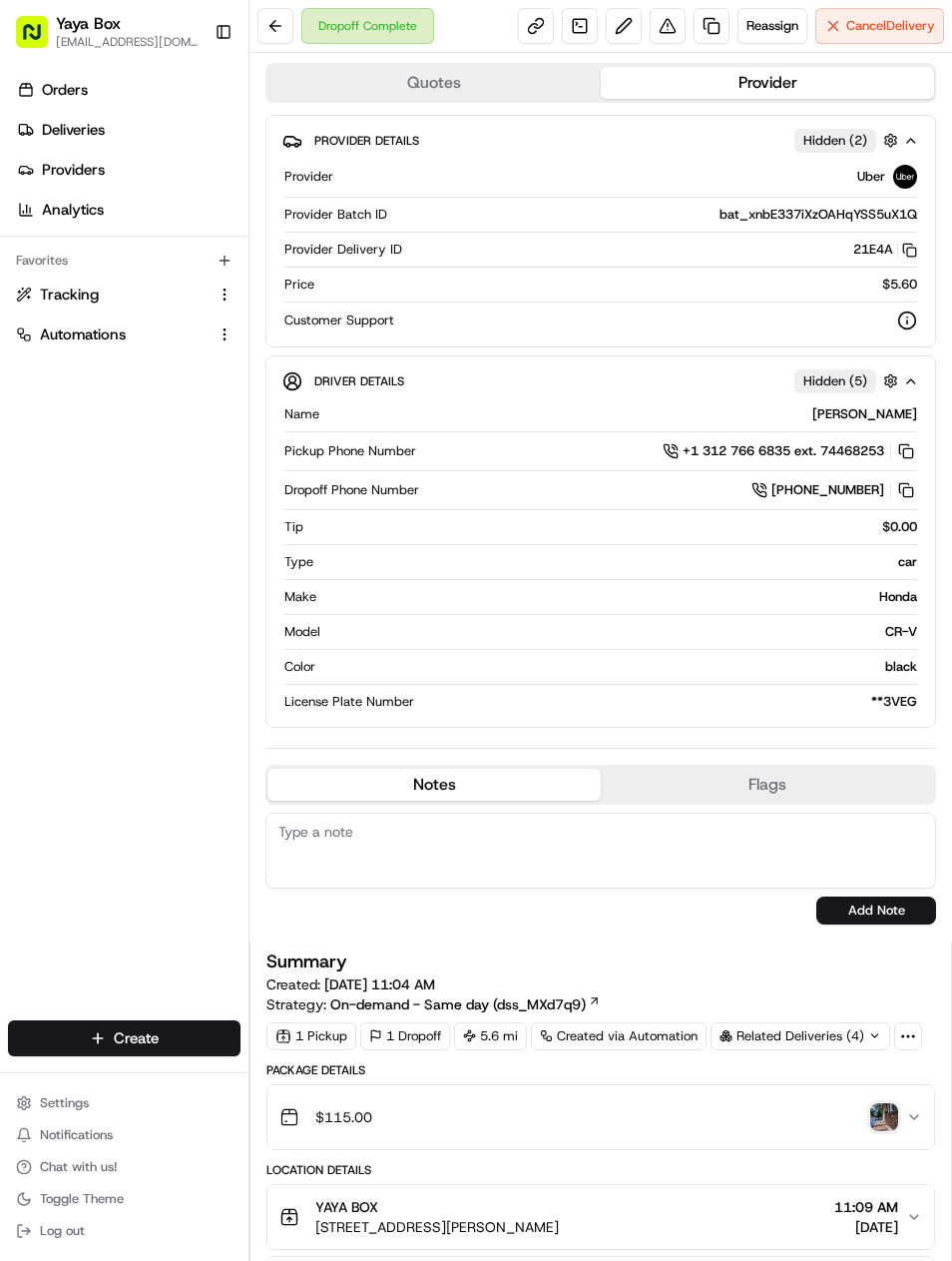 scroll, scrollTop: 0, scrollLeft: 0, axis: both 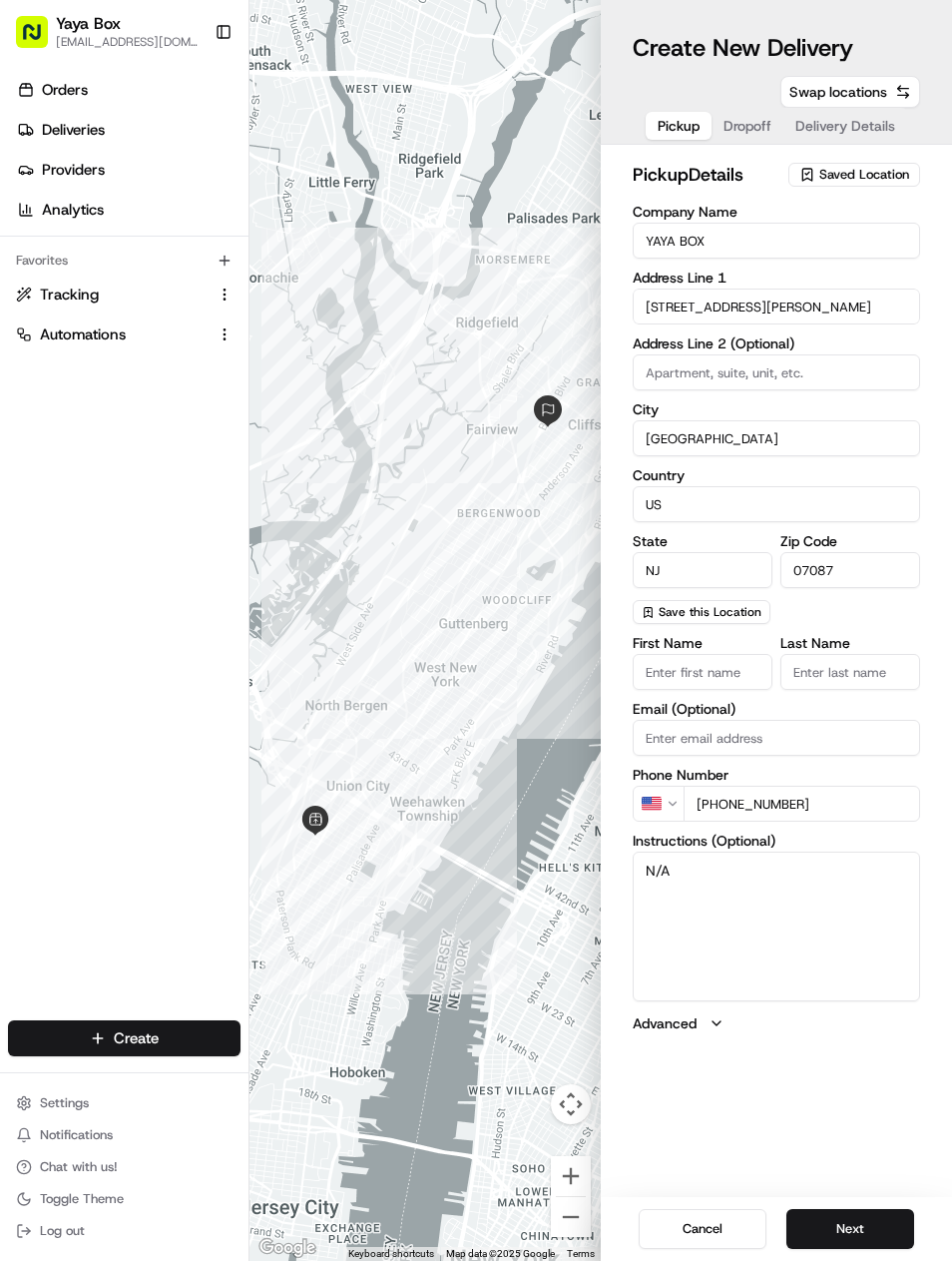click on "Next" at bounding box center [850, 1229] 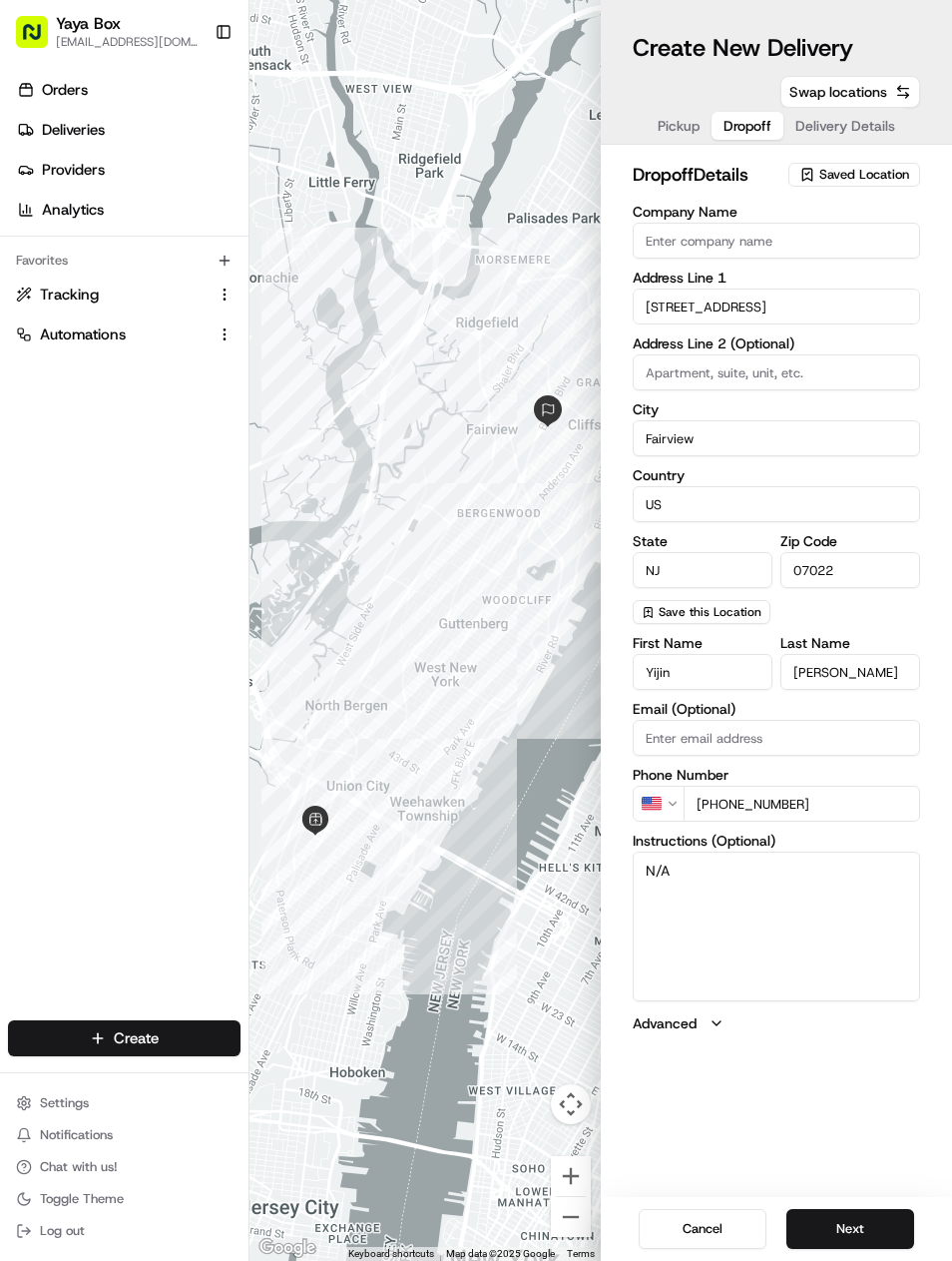 click on "Next" at bounding box center (850, 1229) 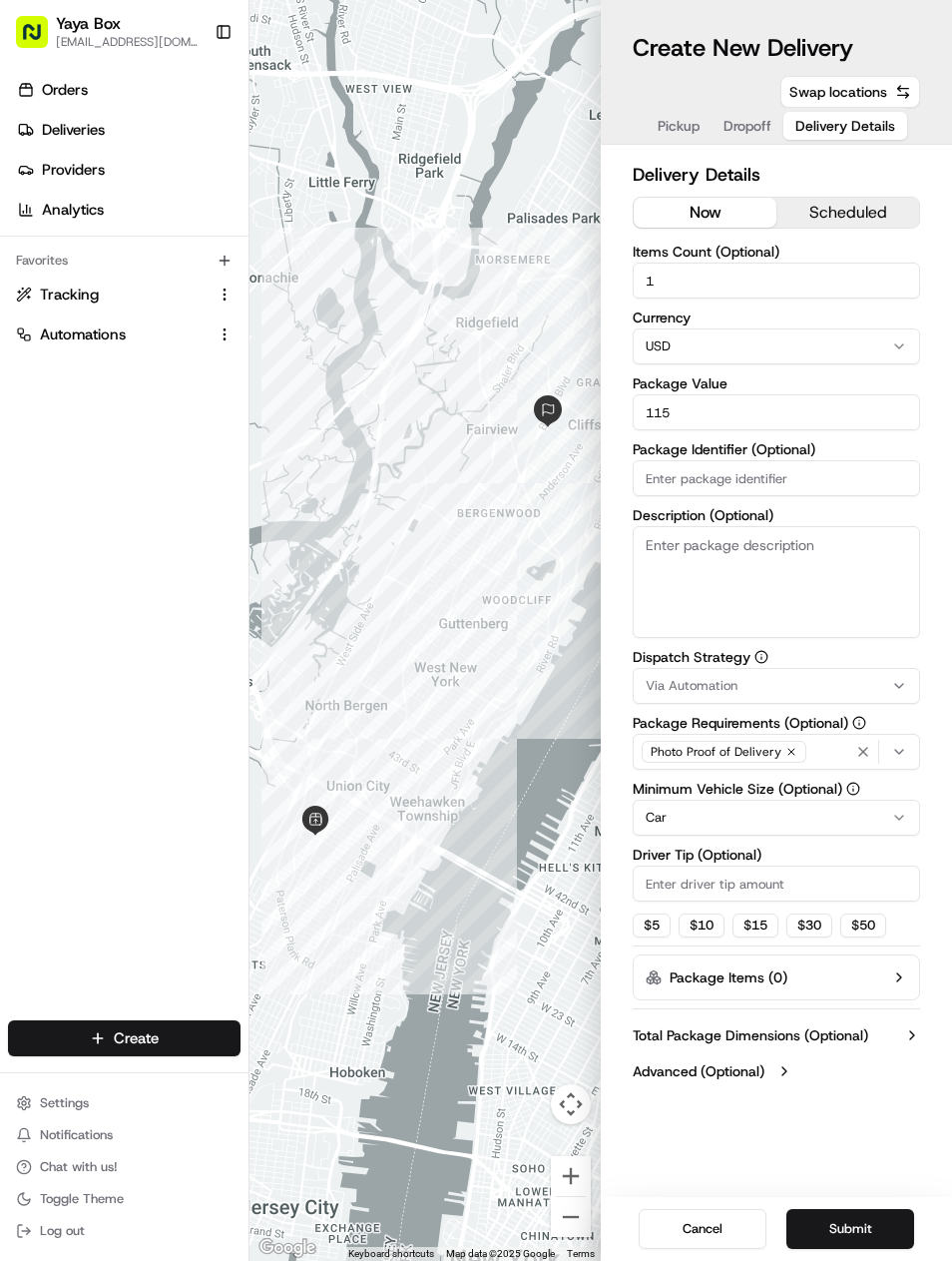 click on "Submit" at bounding box center [850, 1229] 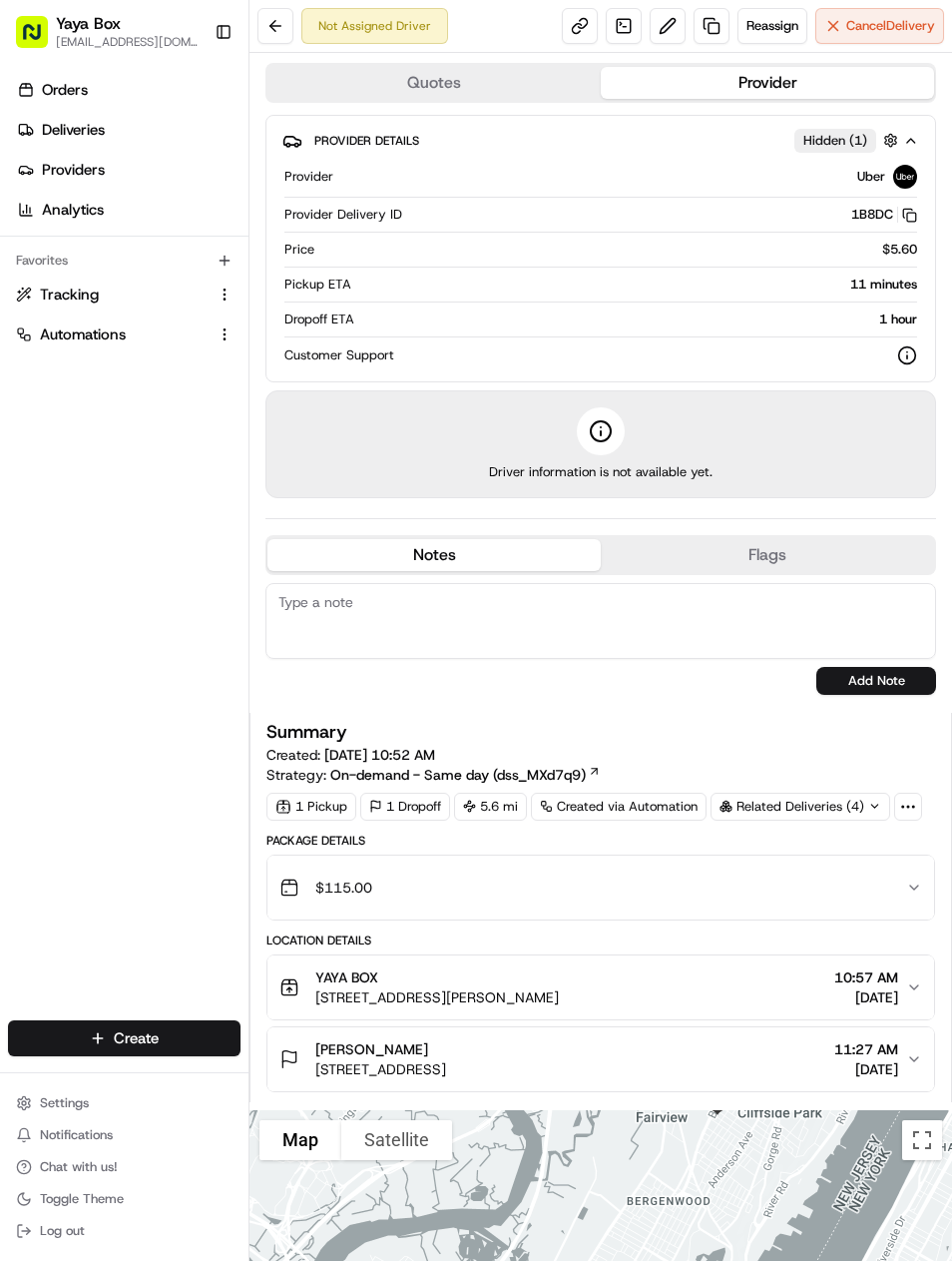 scroll, scrollTop: 0, scrollLeft: 0, axis: both 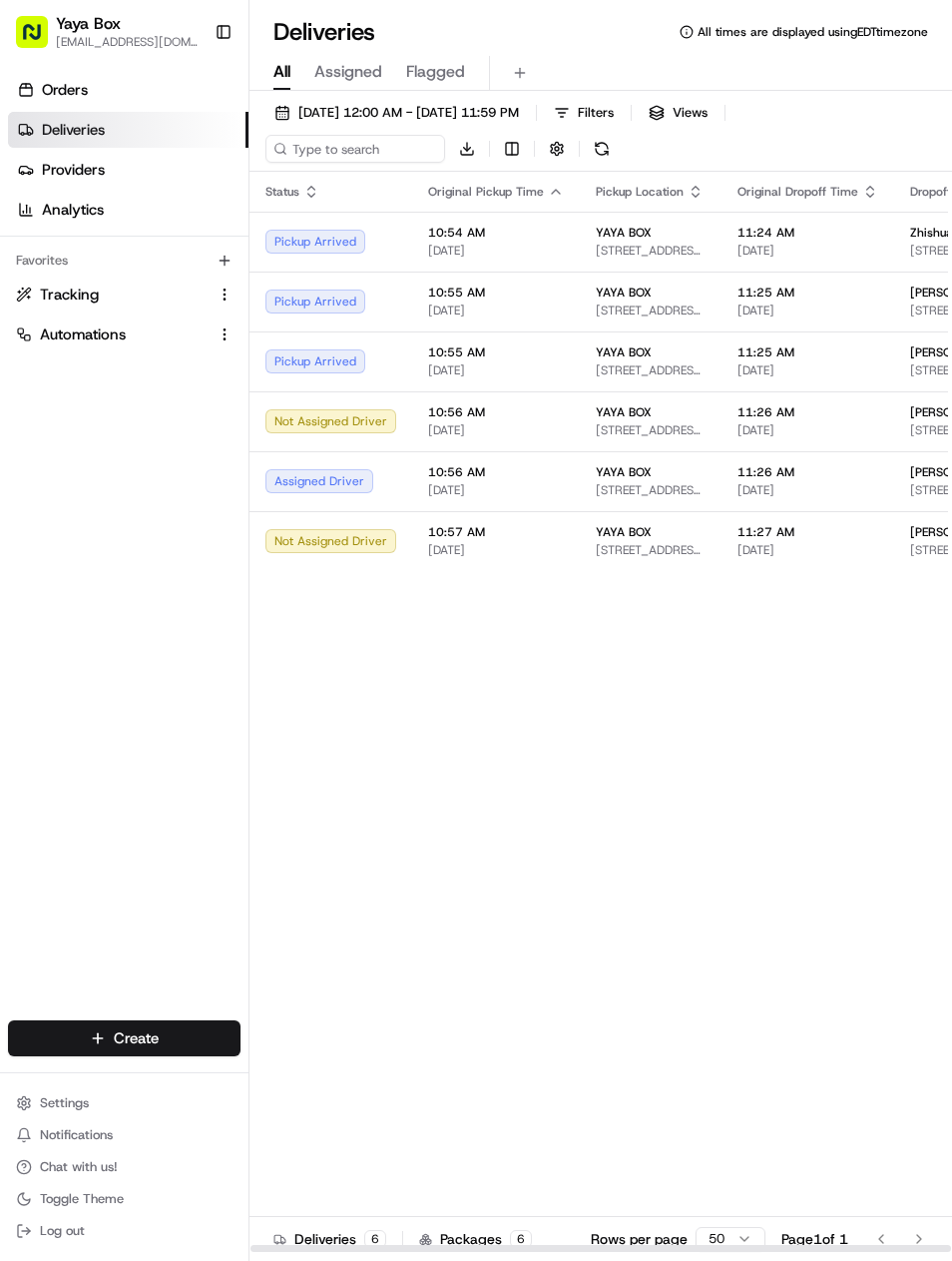 click on "Log out" at bounding box center [124, 1231] 